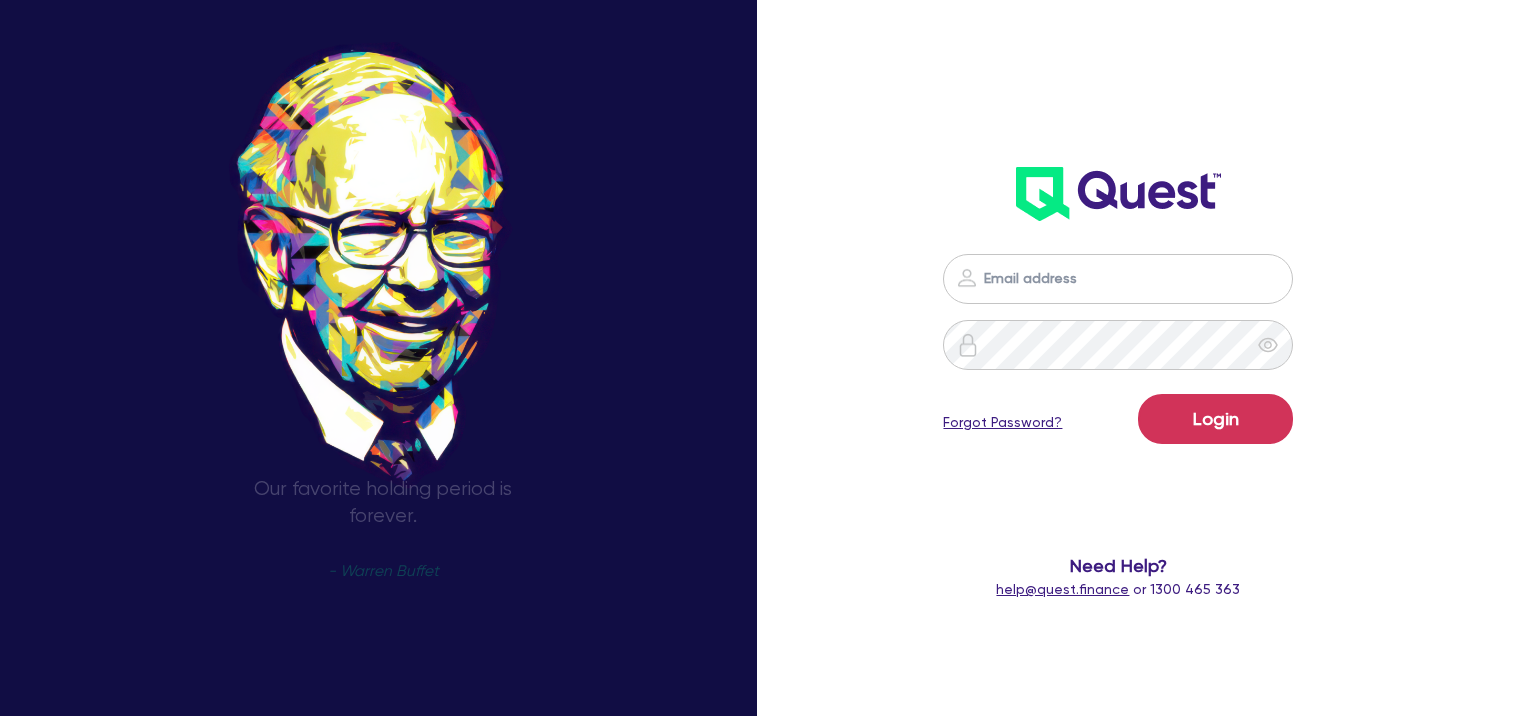 scroll, scrollTop: 0, scrollLeft: 0, axis: both 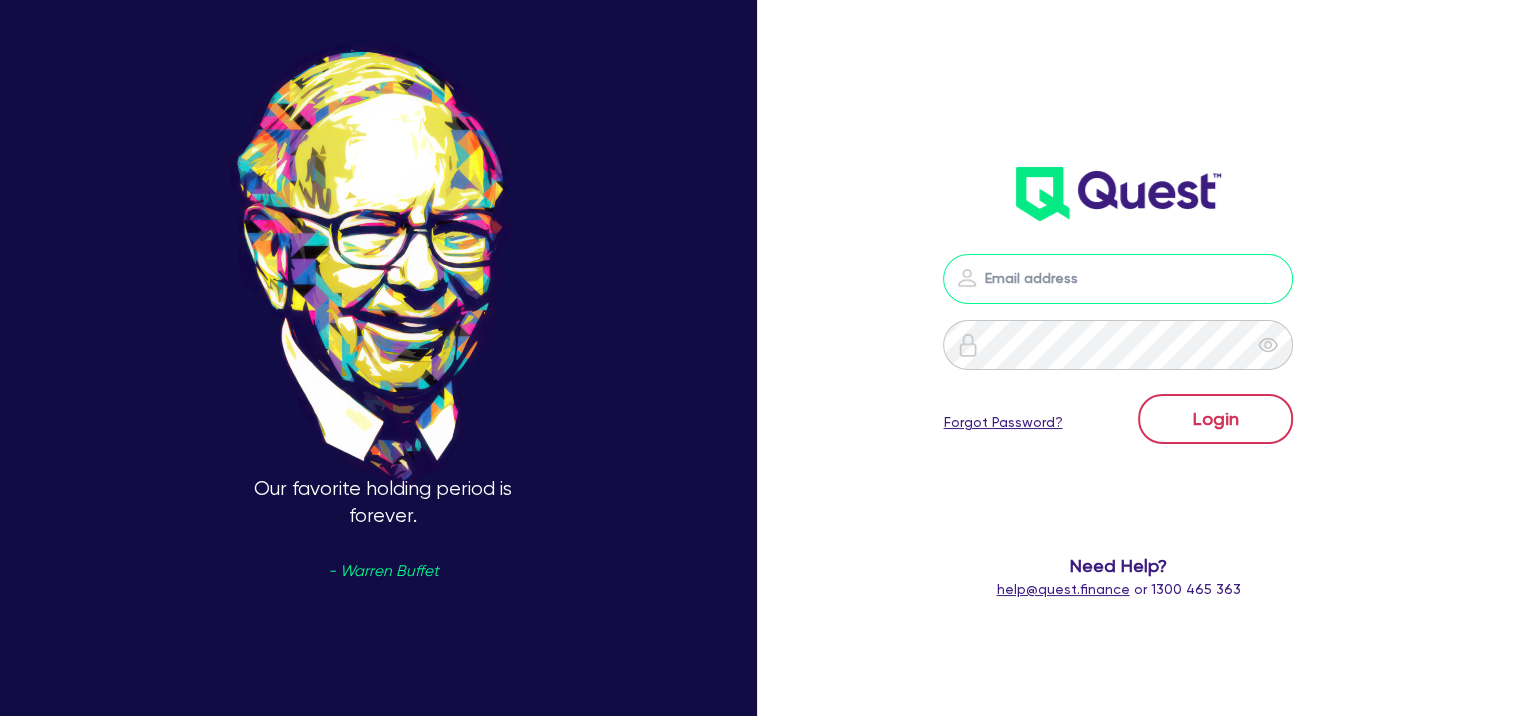 type on "[EMAIL]" 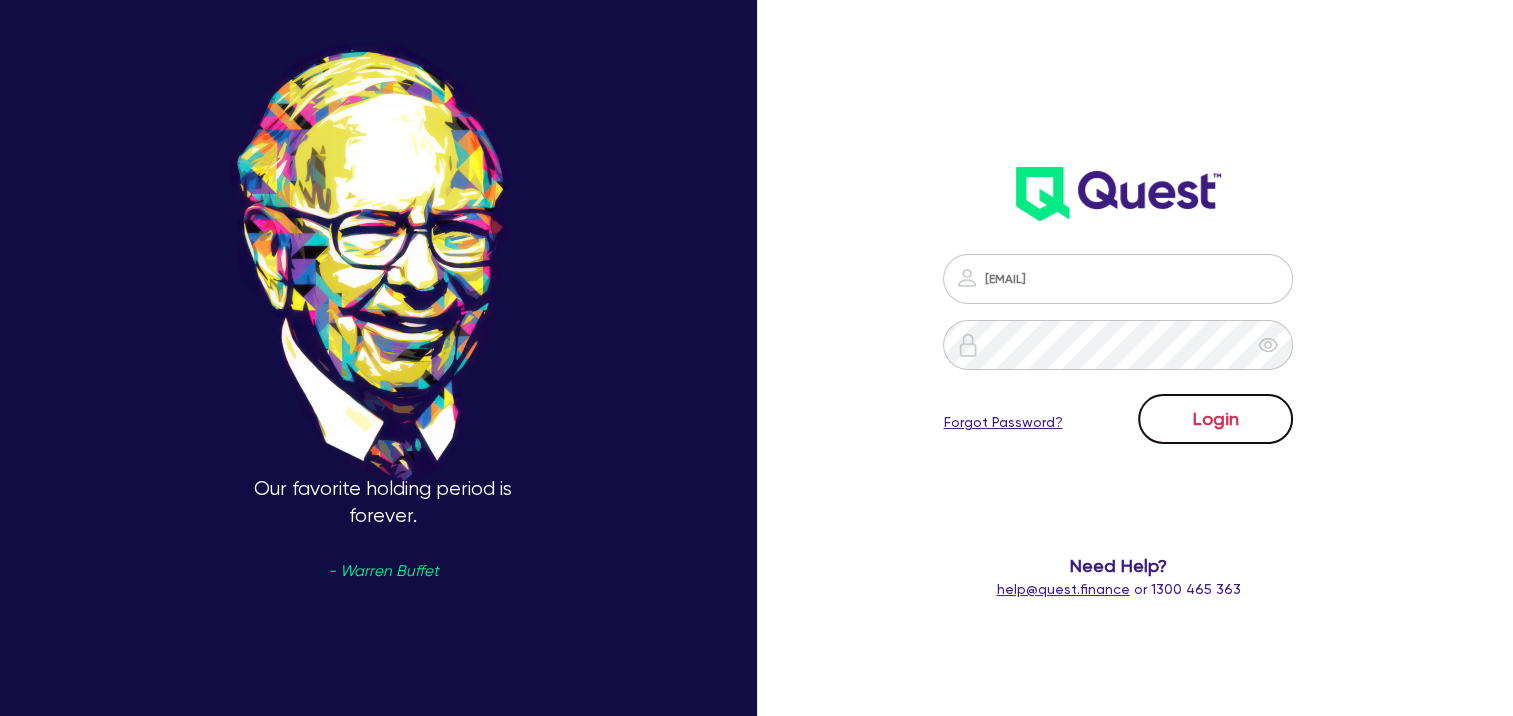 click on "Login" at bounding box center (1215, 419) 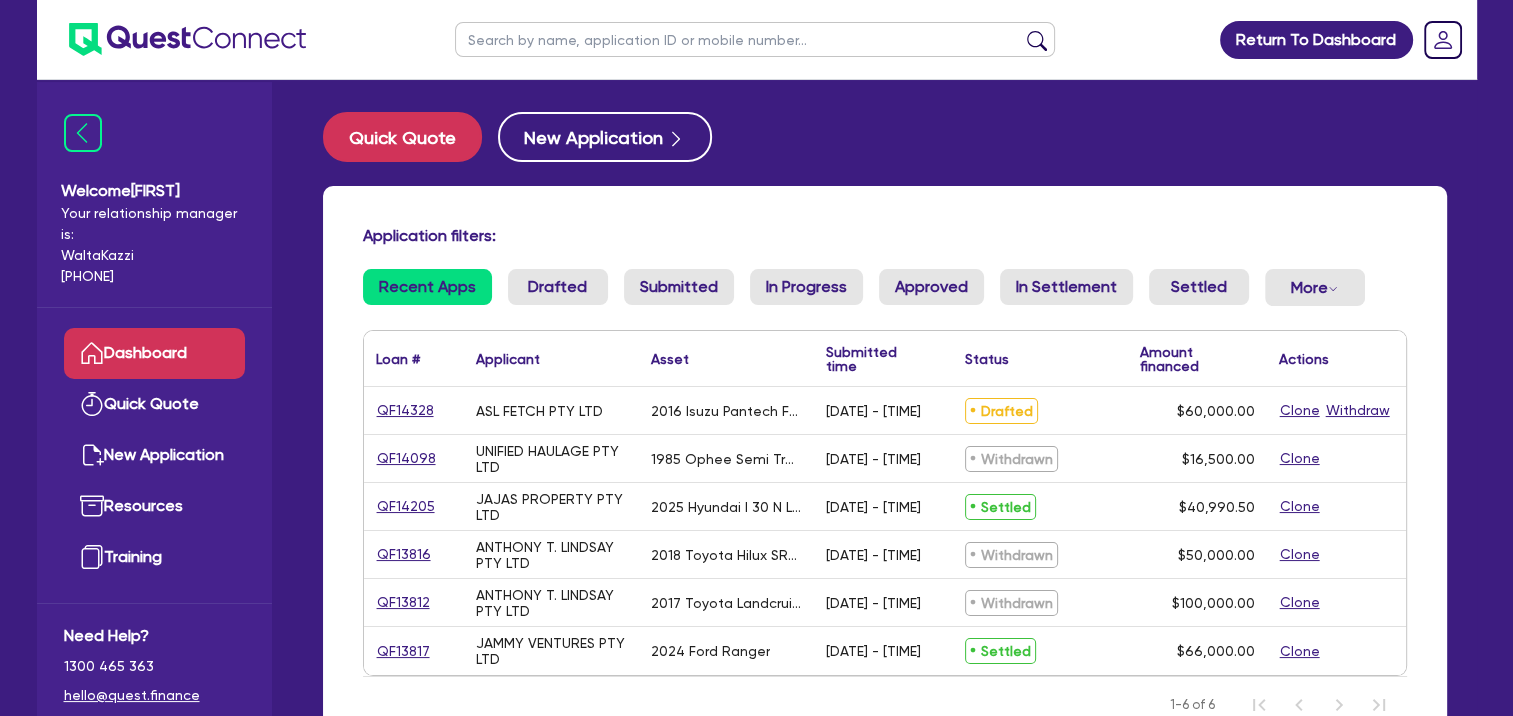 click on "Drafted" at bounding box center (1001, 411) 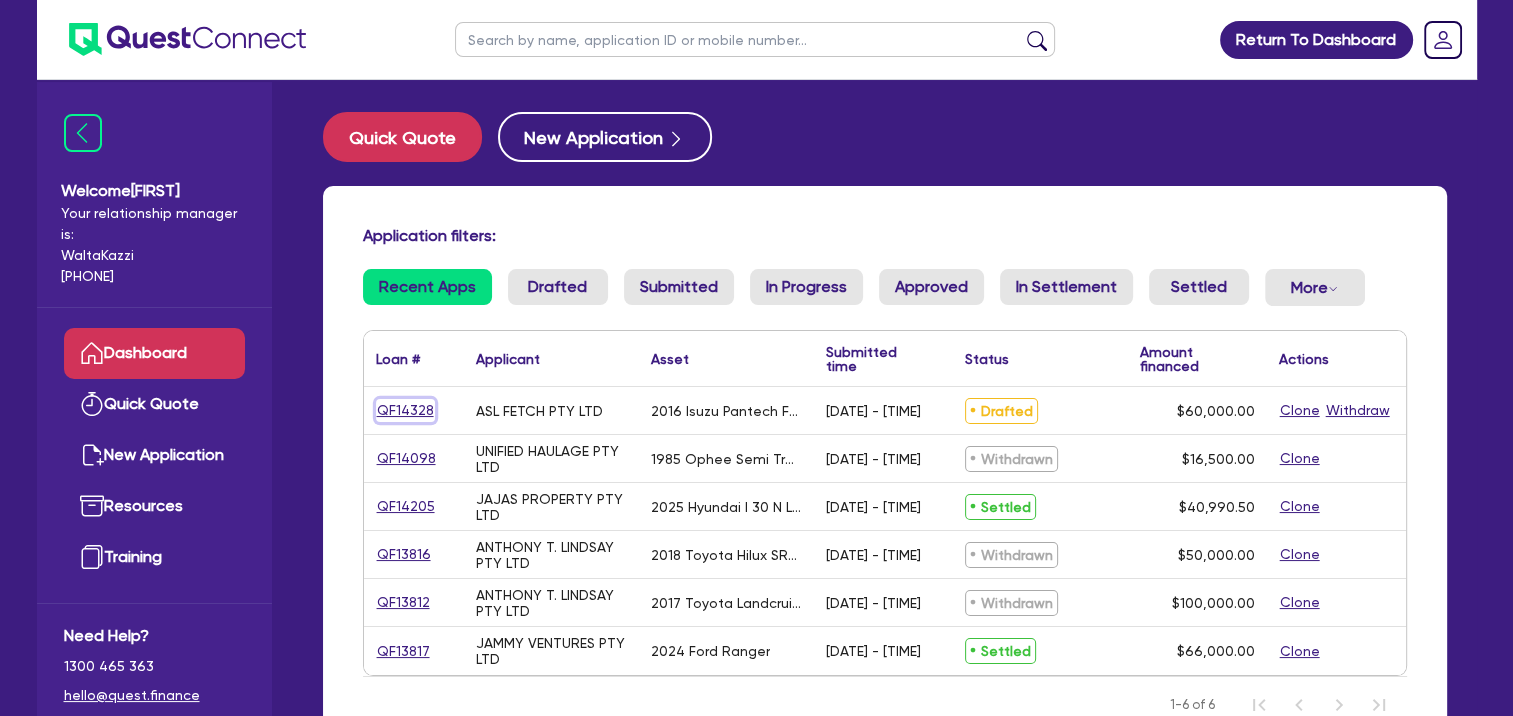 click on "QF14328" at bounding box center (405, 410) 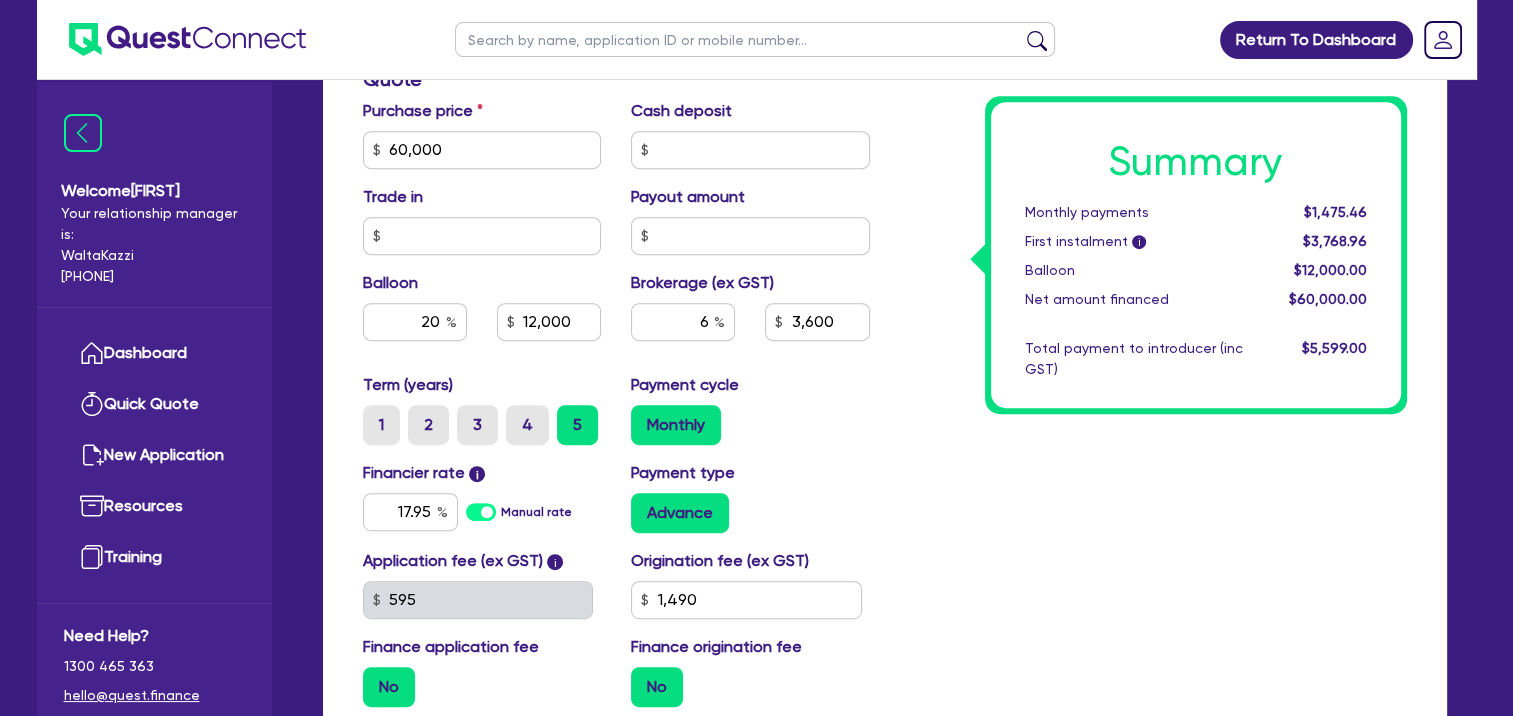 scroll, scrollTop: 1000, scrollLeft: 0, axis: vertical 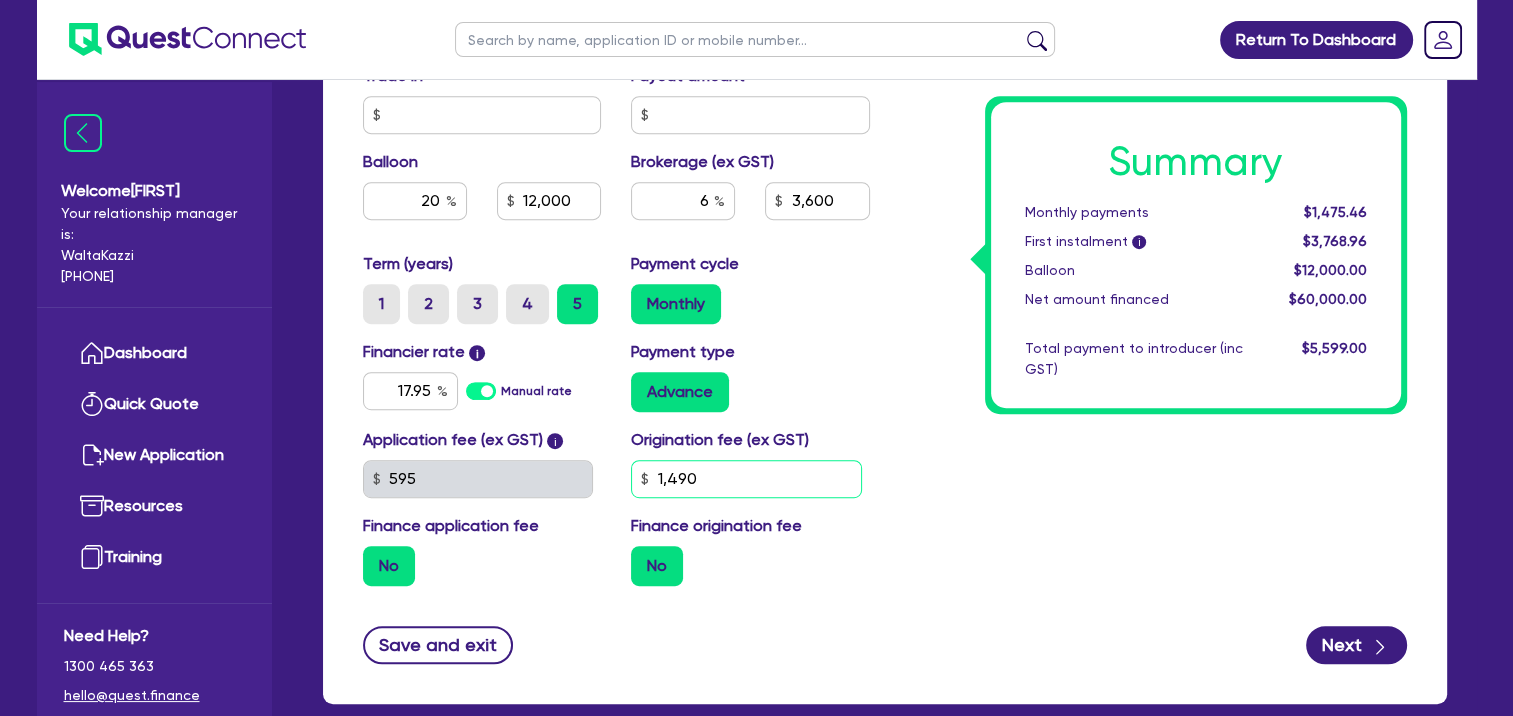 click on "1,490" at bounding box center [746, 479] 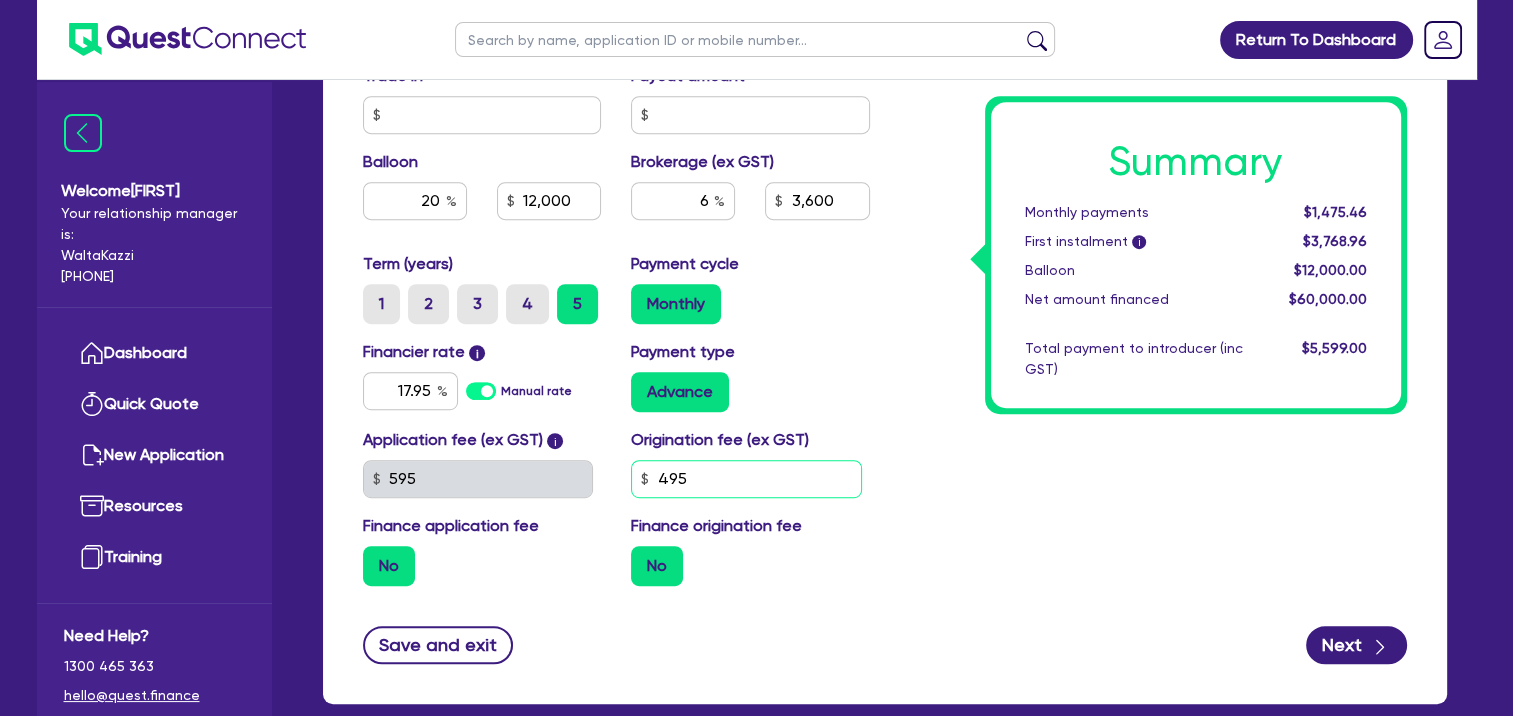 type on "495" 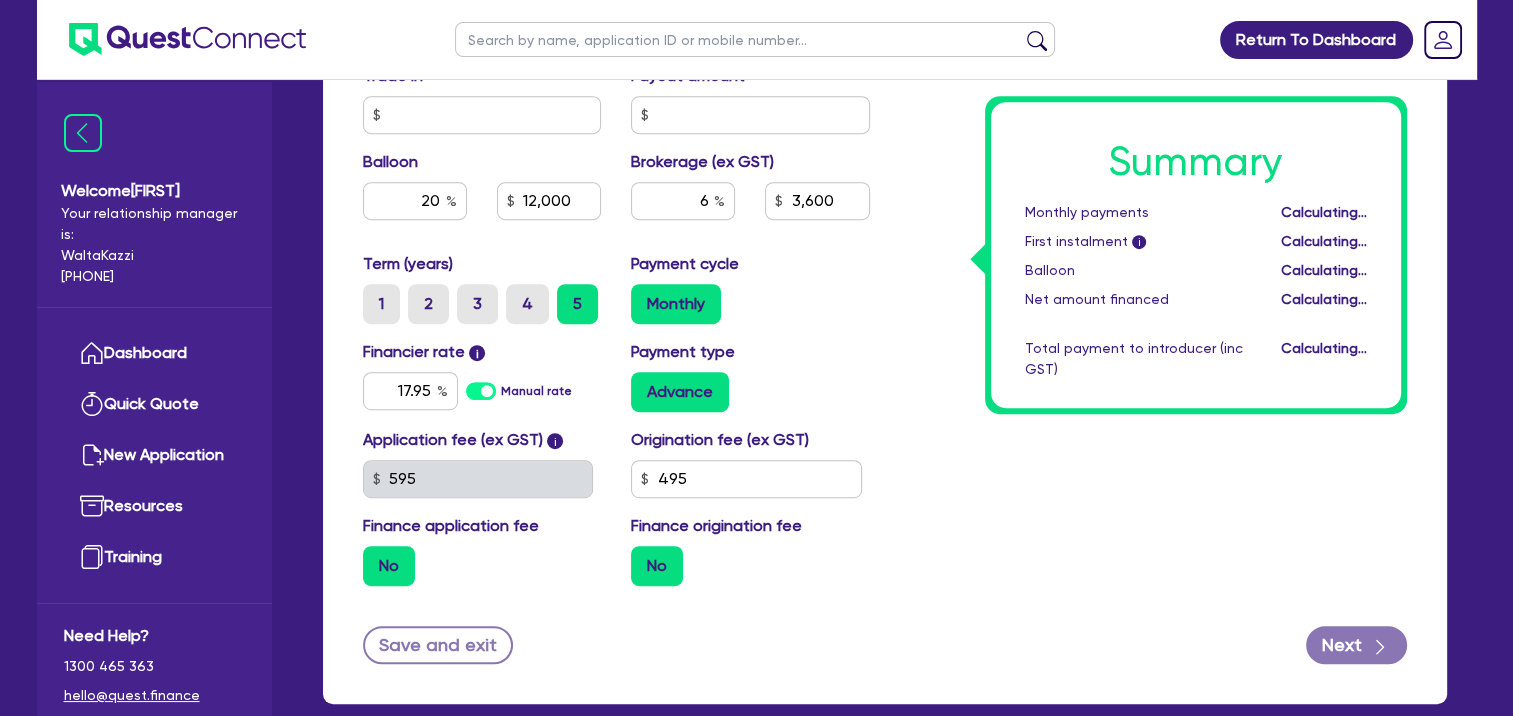 click on "Summary Monthly   payments Calculating... First instalment i Calculating... Balloon Calculating... Net amount financed Calculating... Total payment to introducer (inc GST) Calculating..." at bounding box center [1153, 17] 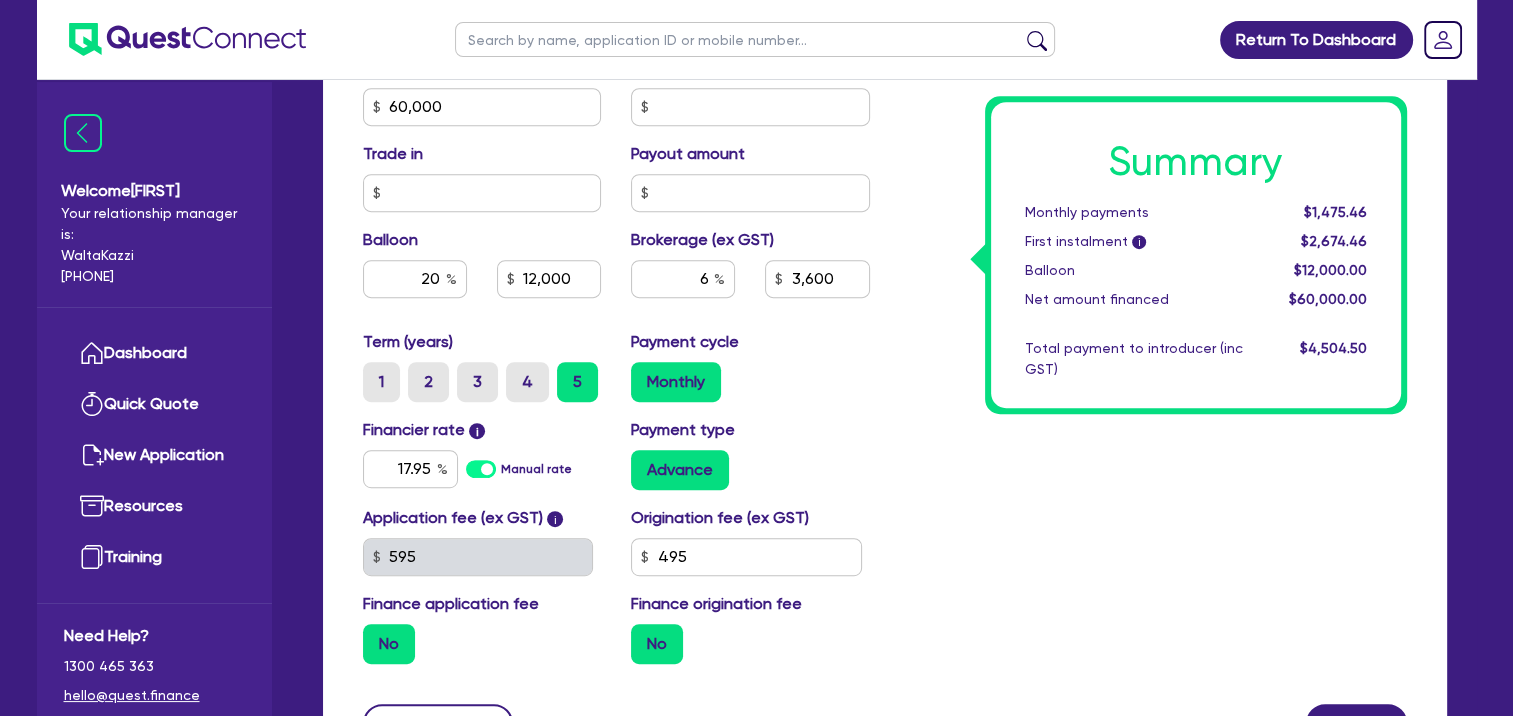 scroll, scrollTop: 909, scrollLeft: 0, axis: vertical 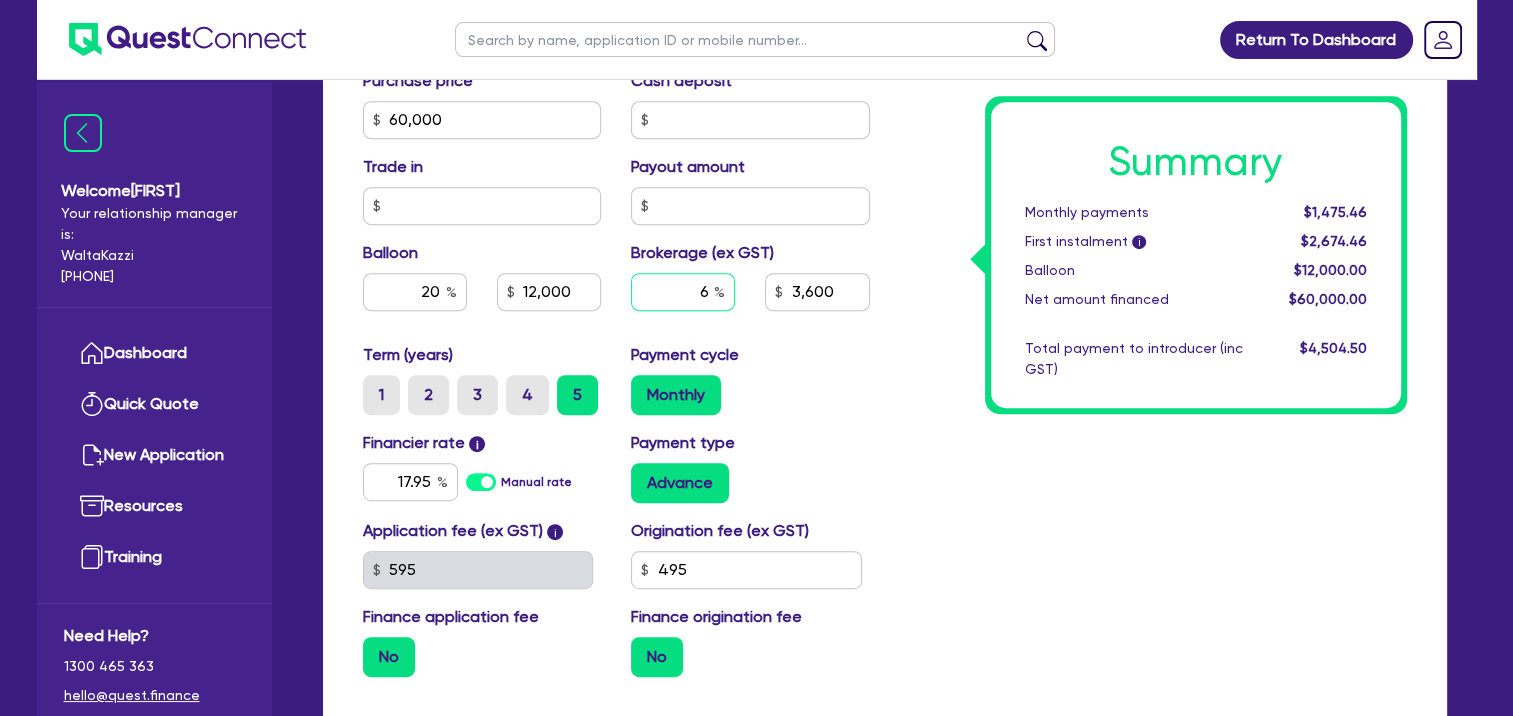 click on "6" at bounding box center [683, 292] 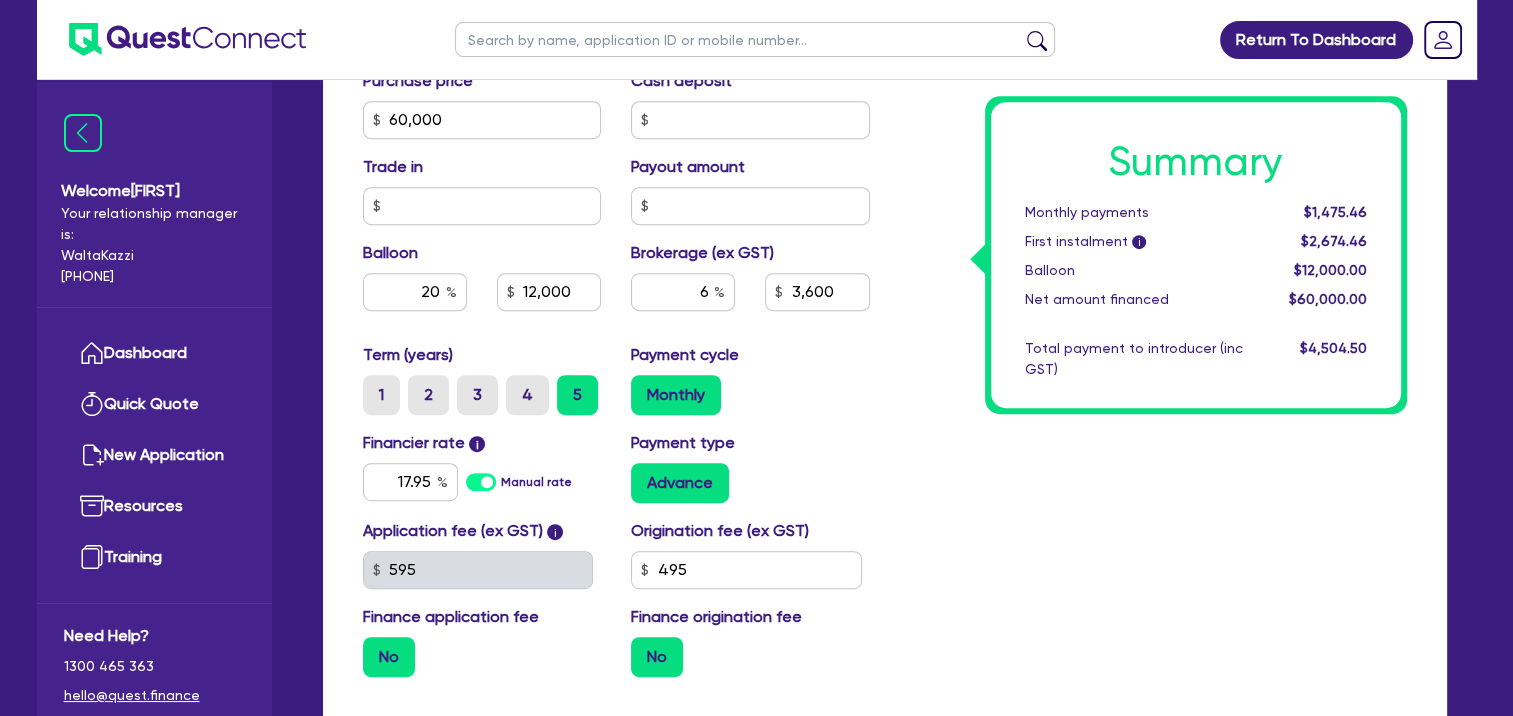click on "Payment cycle Monthly" at bounding box center (817, 292) 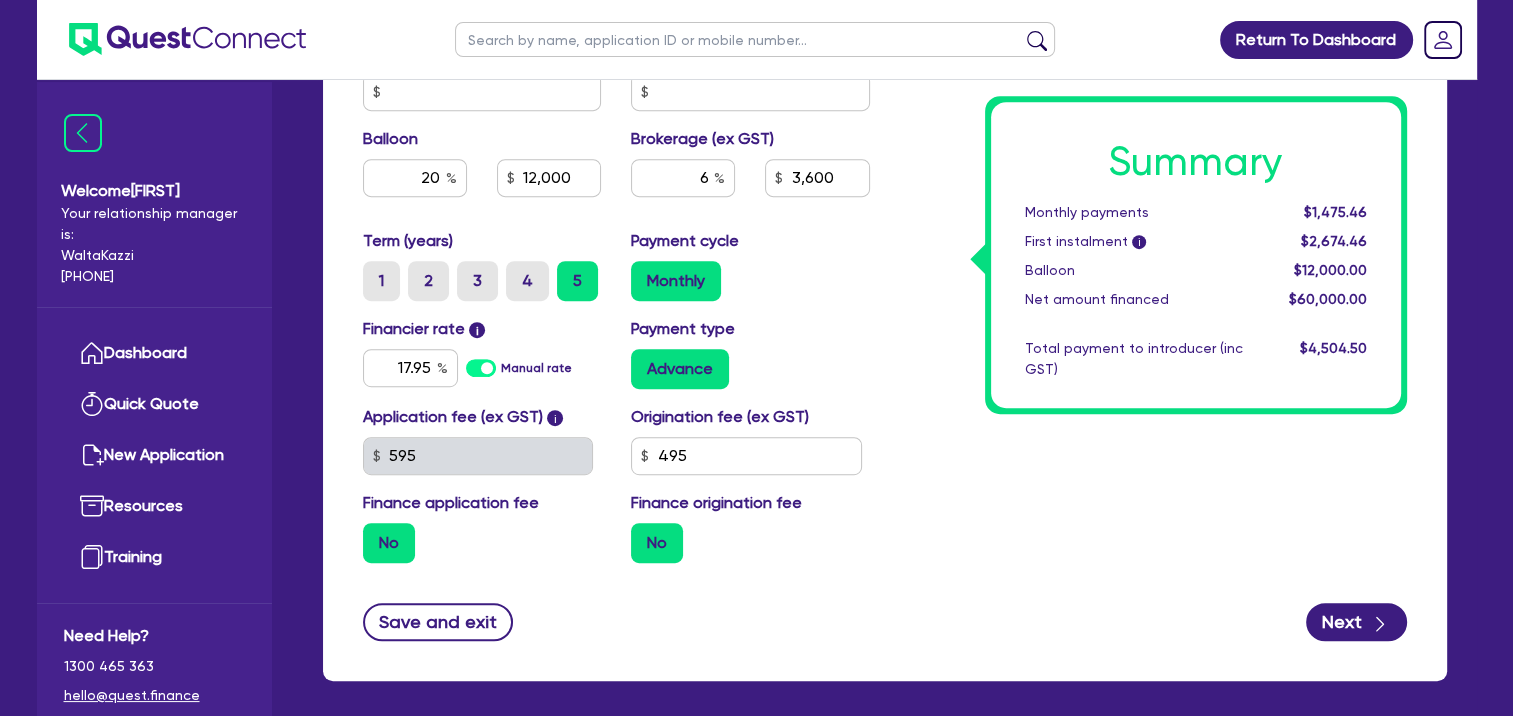 scroll, scrollTop: 1109, scrollLeft: 0, axis: vertical 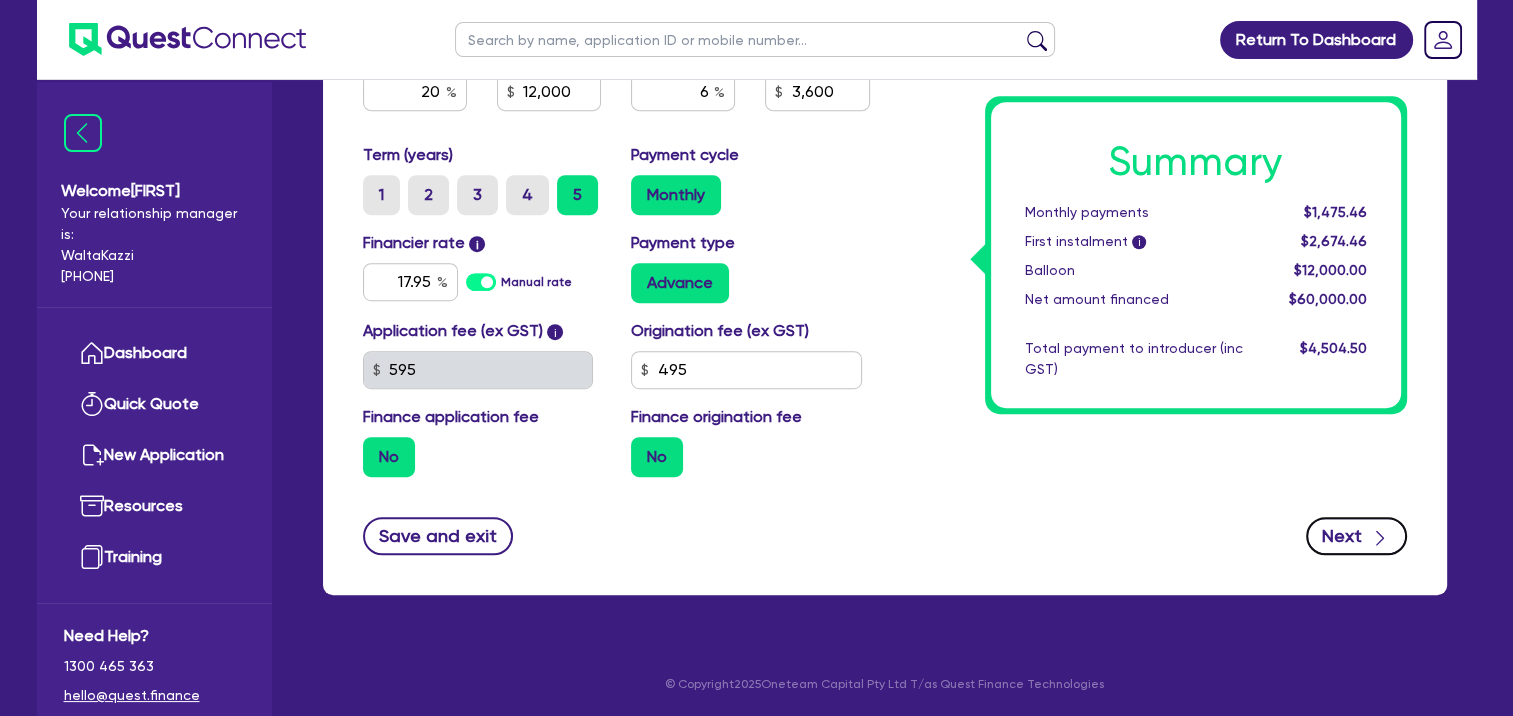 click on "Next" at bounding box center [1356, 536] 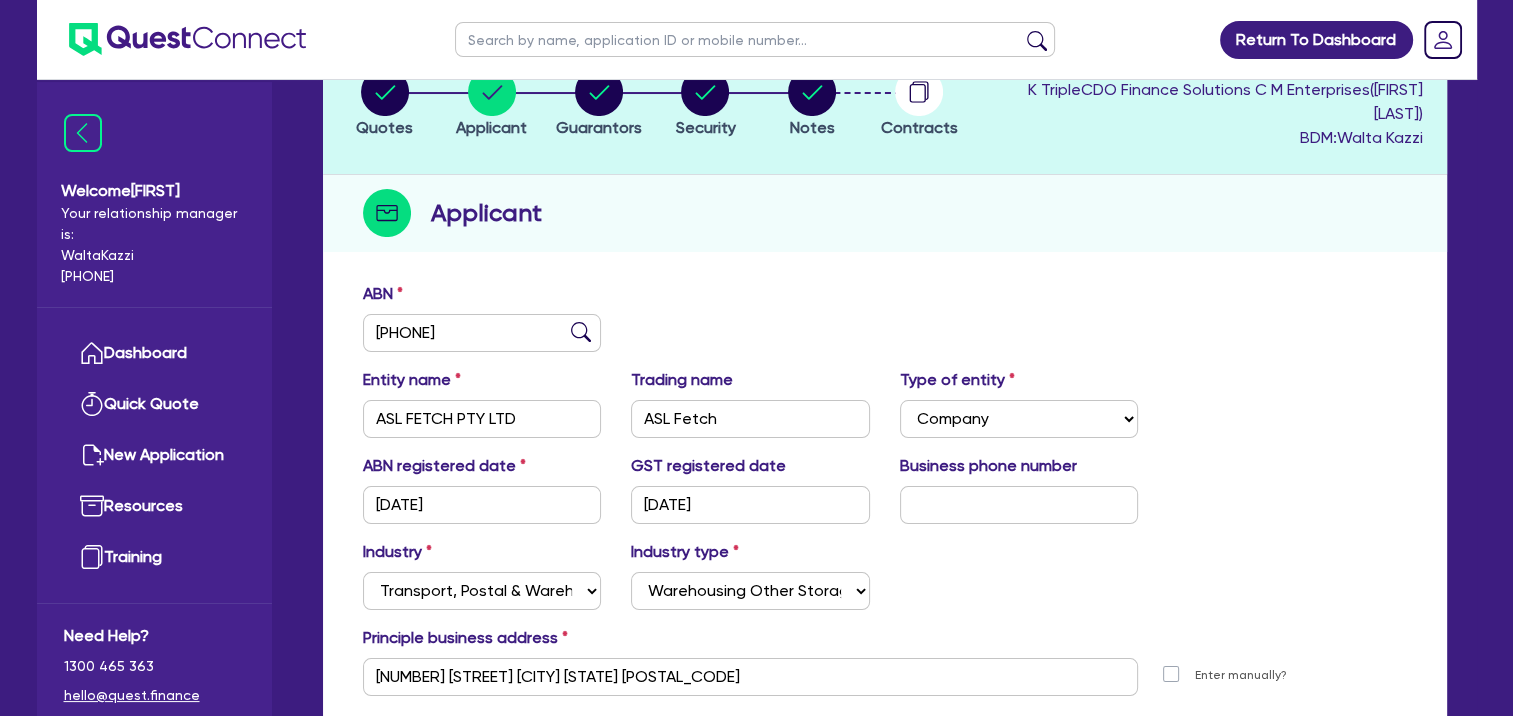 scroll, scrollTop: 354, scrollLeft: 0, axis: vertical 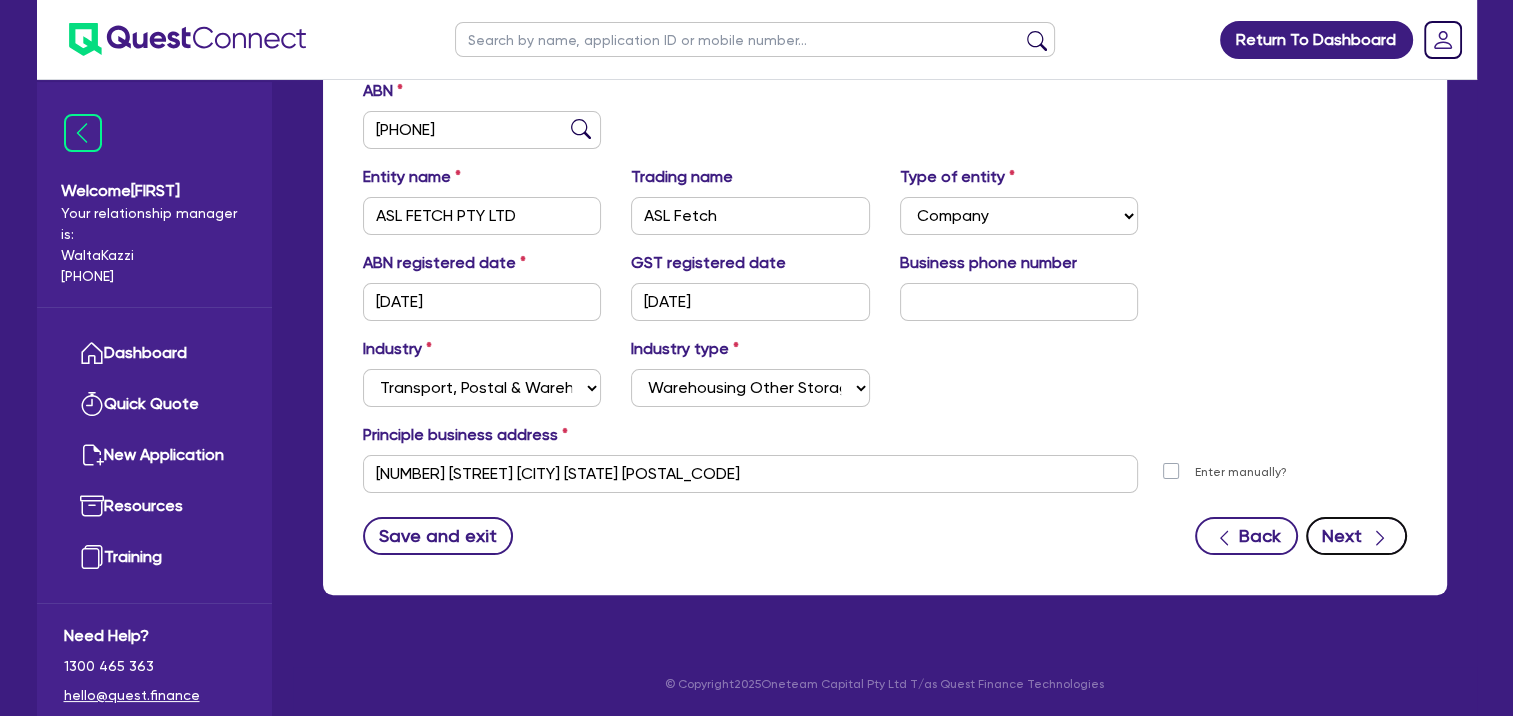 click on "Next" at bounding box center (1356, 536) 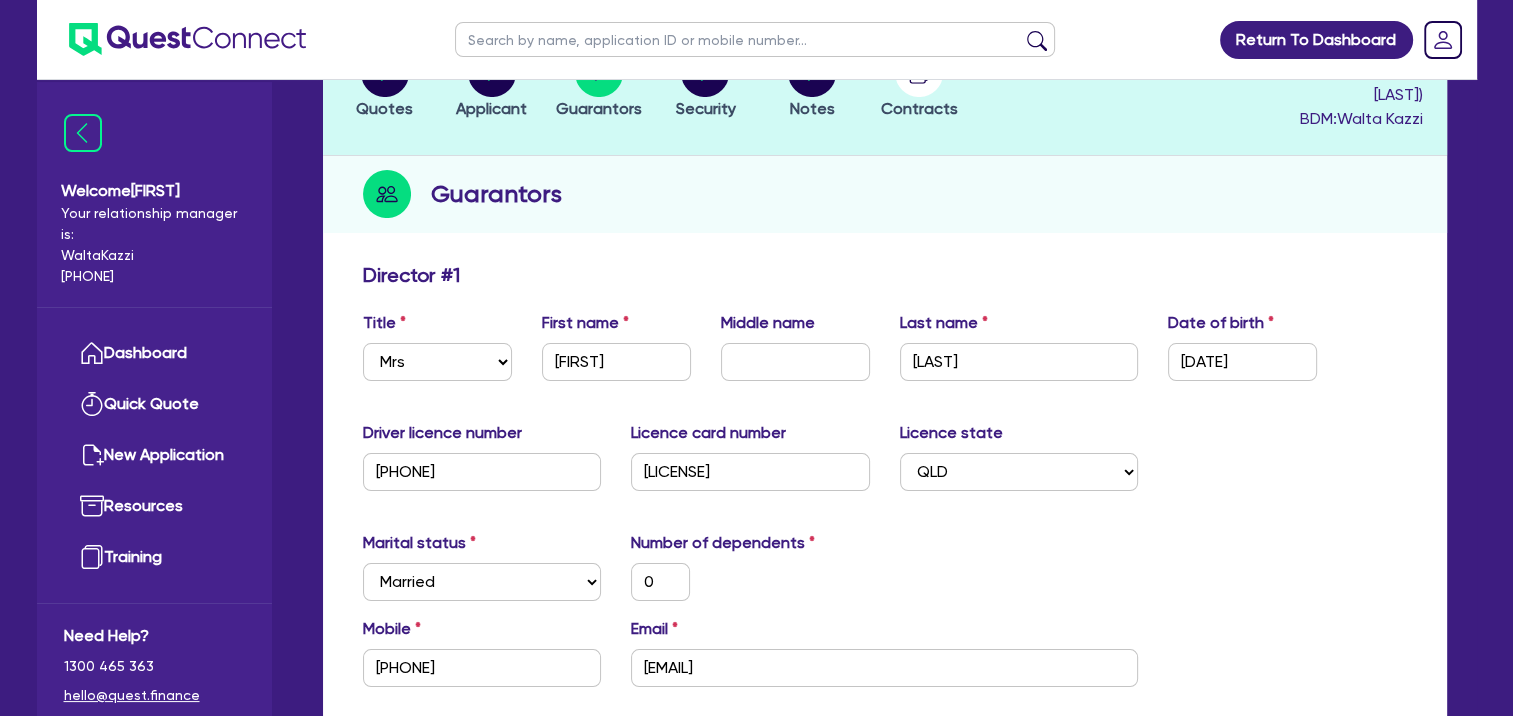 scroll, scrollTop: 0, scrollLeft: 0, axis: both 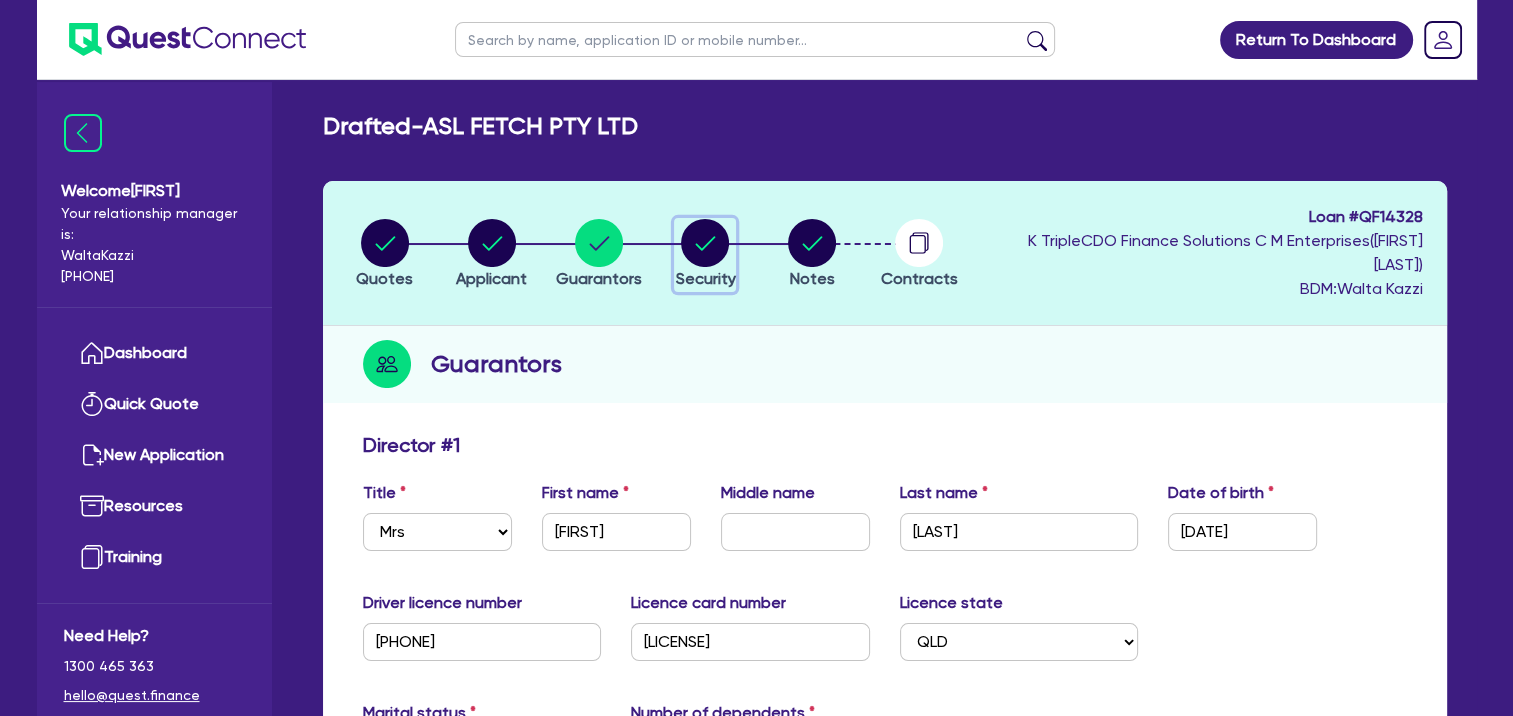 click at bounding box center [705, 243] 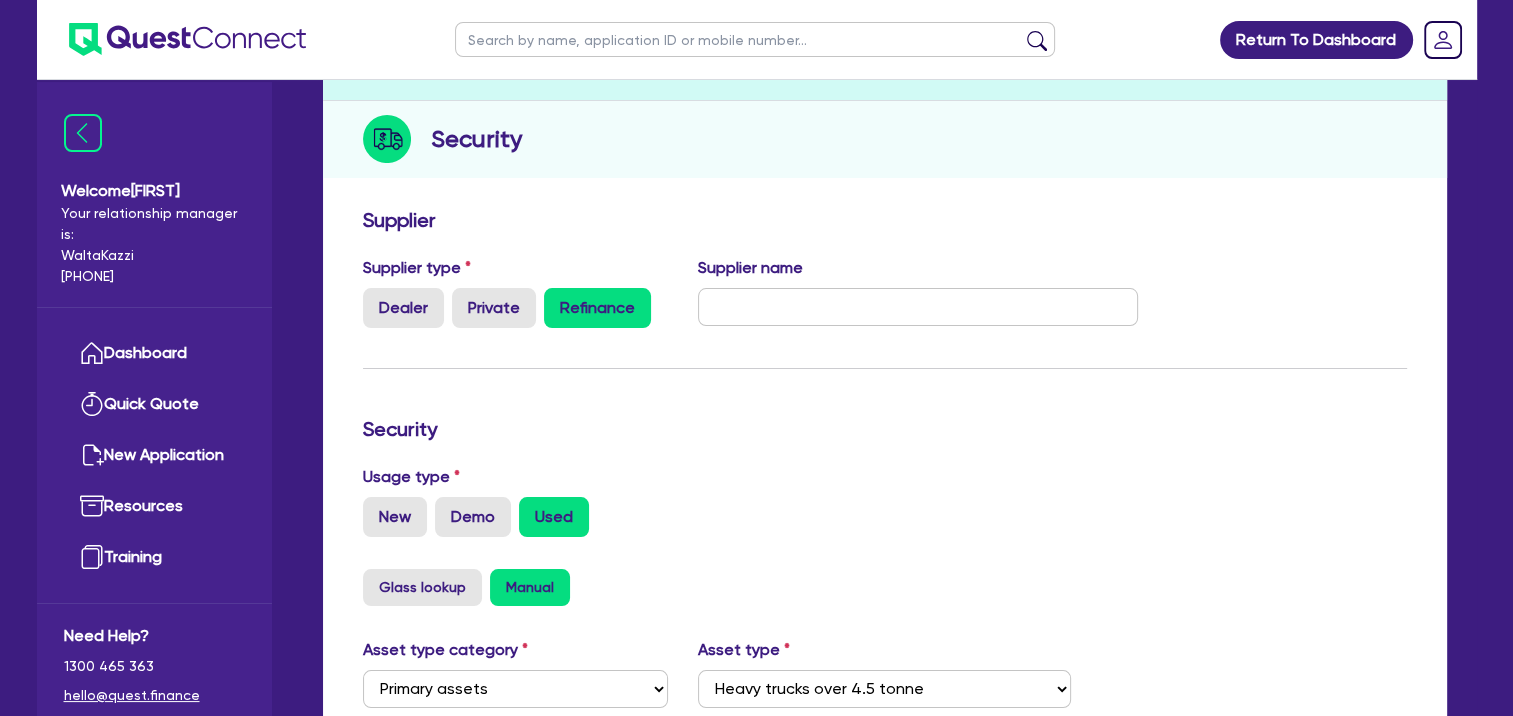 scroll, scrollTop: 0, scrollLeft: 0, axis: both 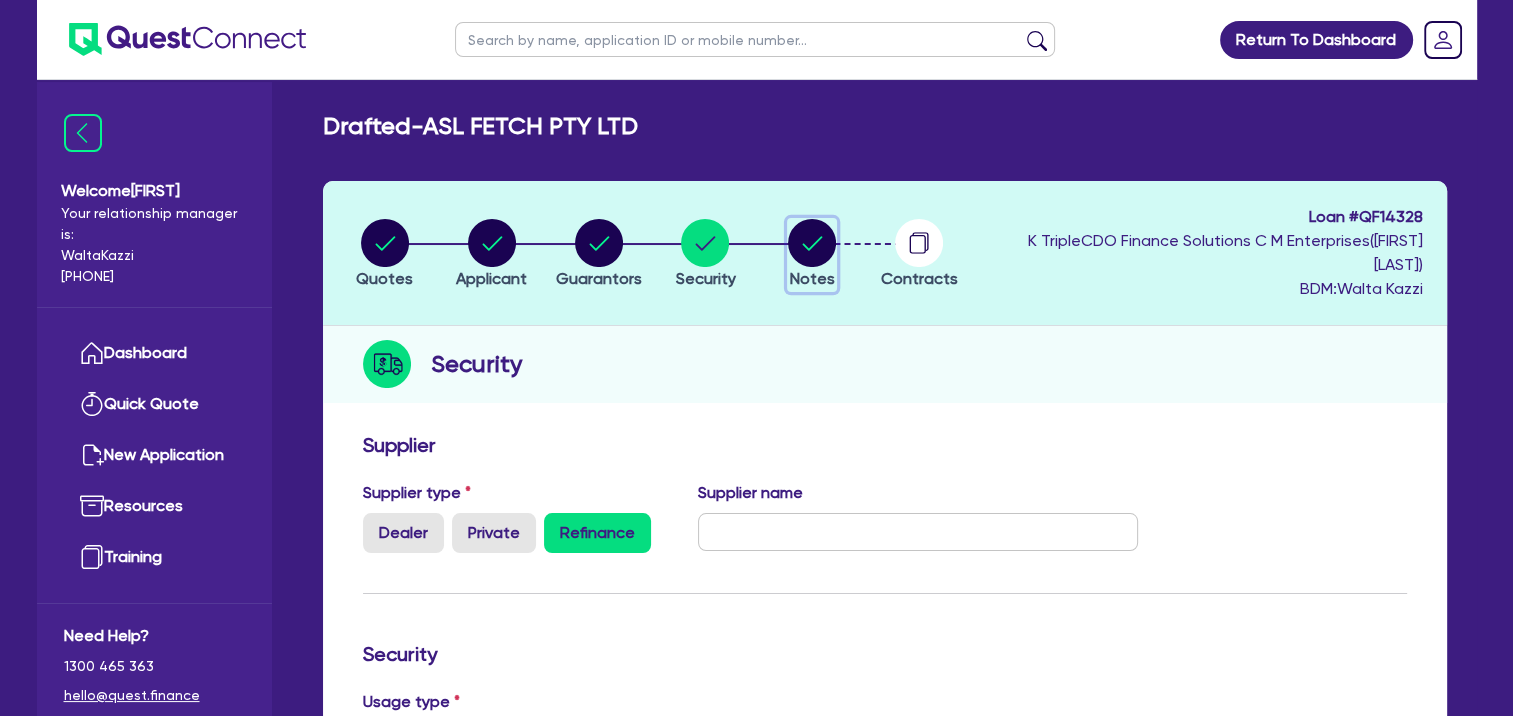 click at bounding box center [812, 243] 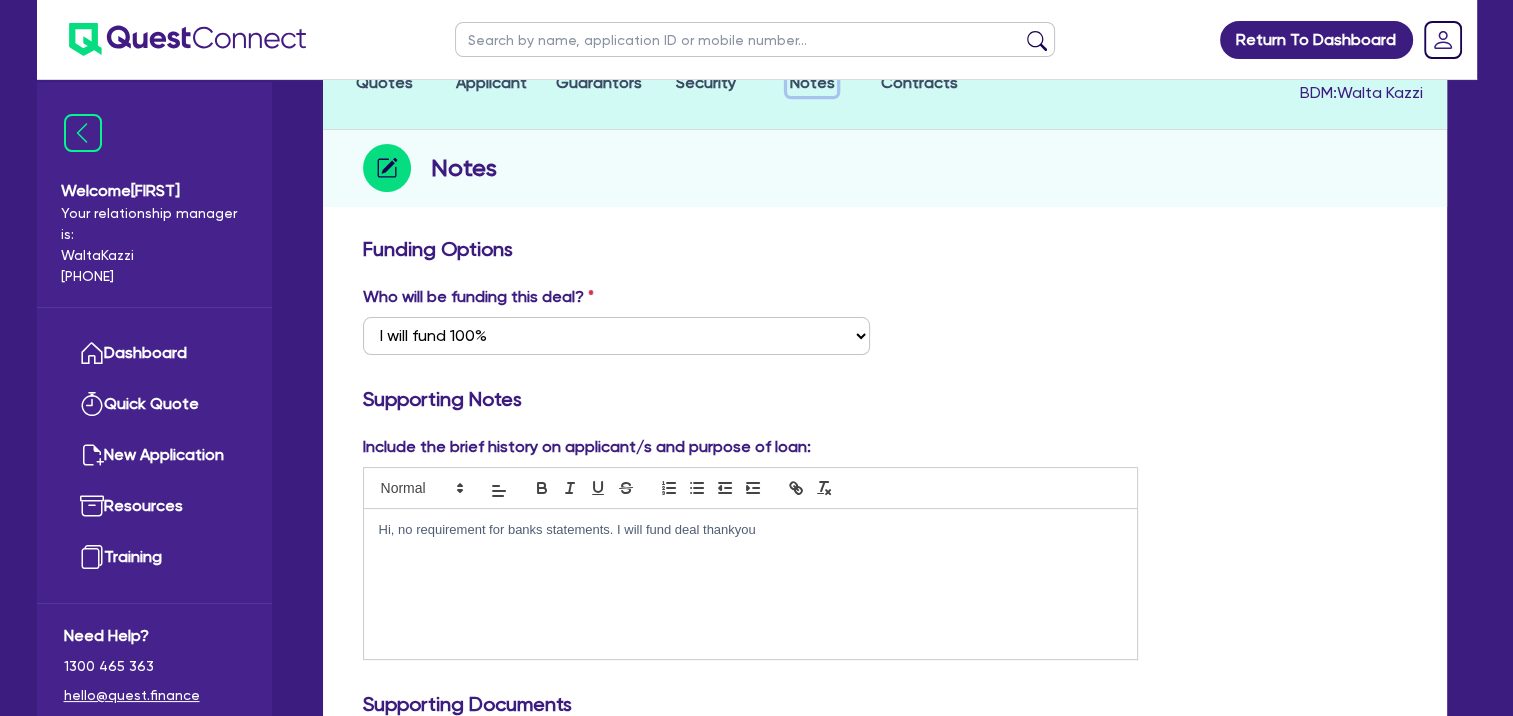 scroll, scrollTop: 200, scrollLeft: 0, axis: vertical 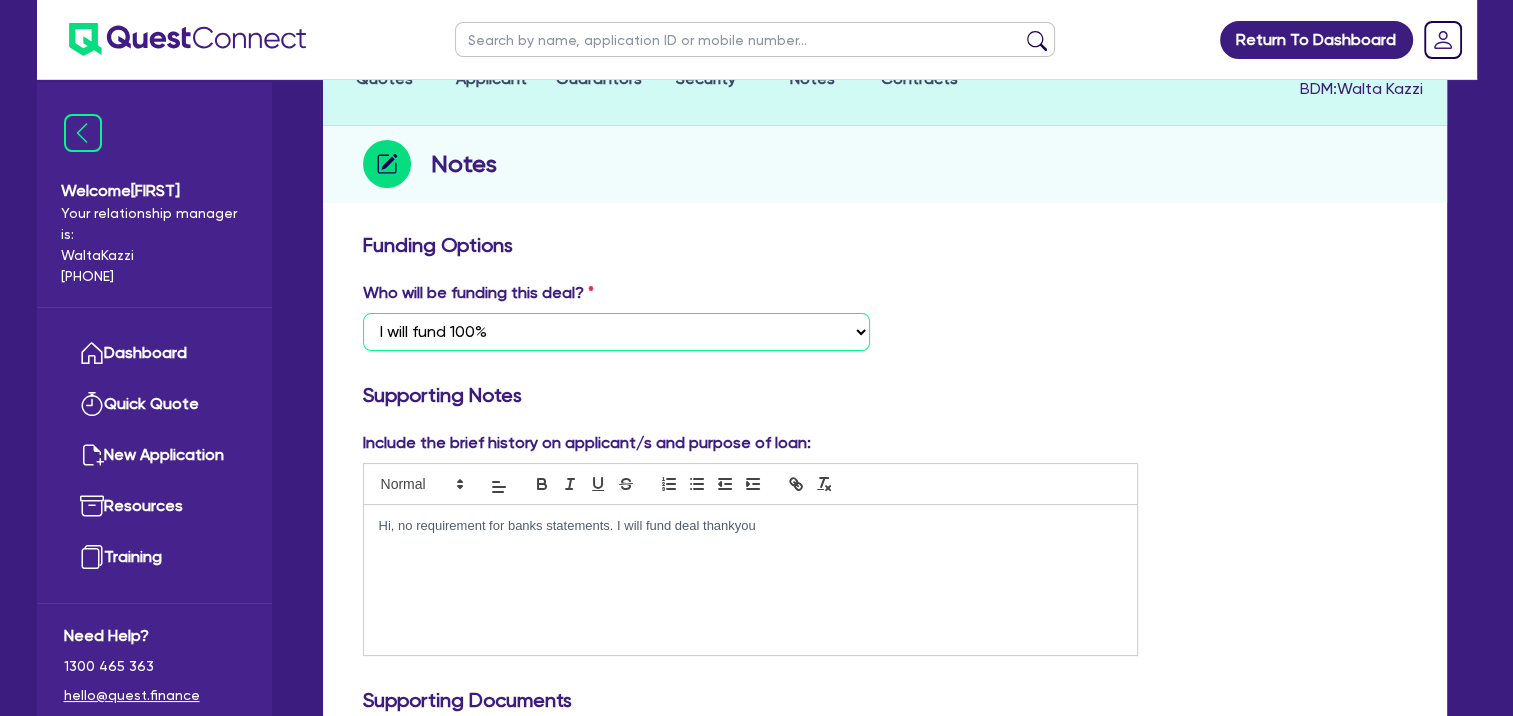 click on "Select I want Quest to fund 100% I will fund 100% I will co-fund with Quest Other - I am referring this deal in" at bounding box center [616, 332] 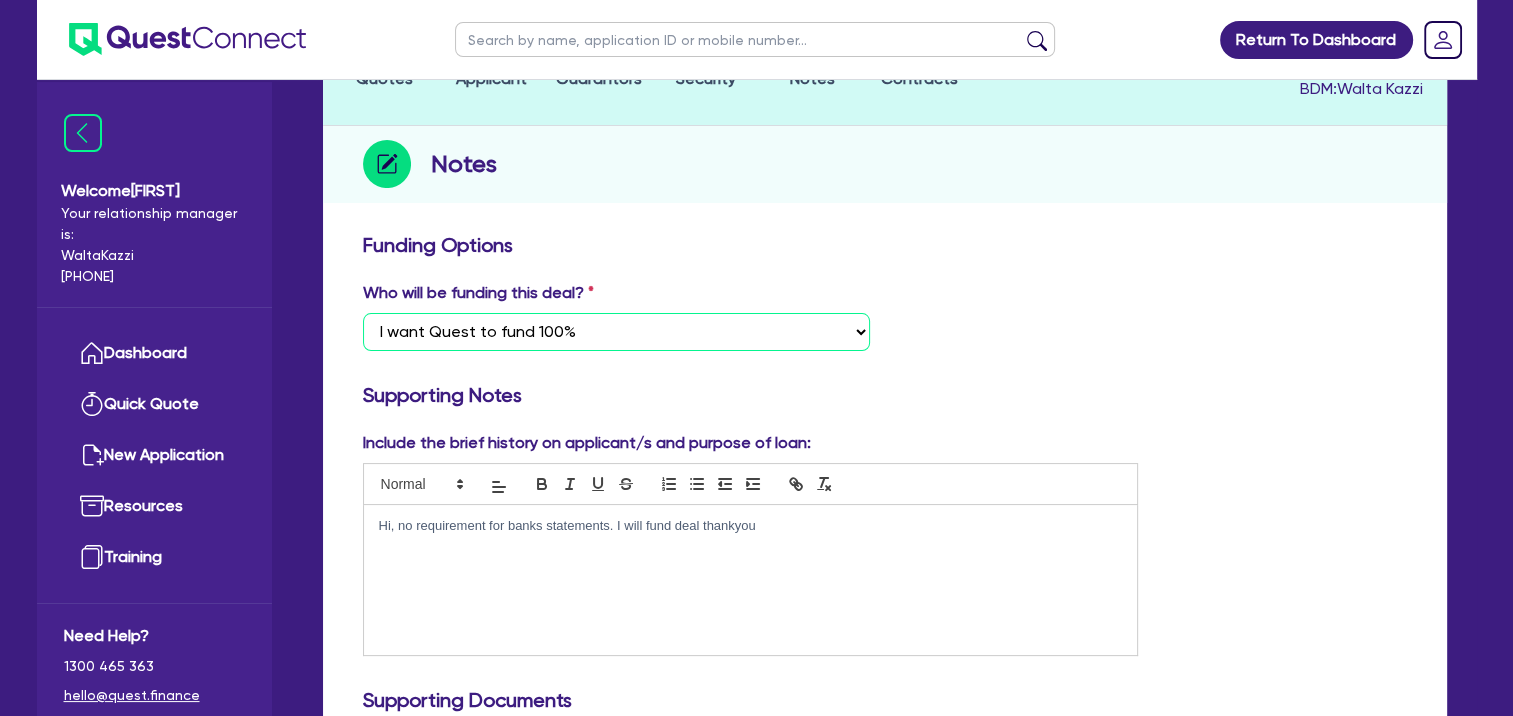 click on "Select I want Quest to fund 100% I will fund 100% I will co-fund with Quest Other - I am referring this deal in" at bounding box center (616, 332) 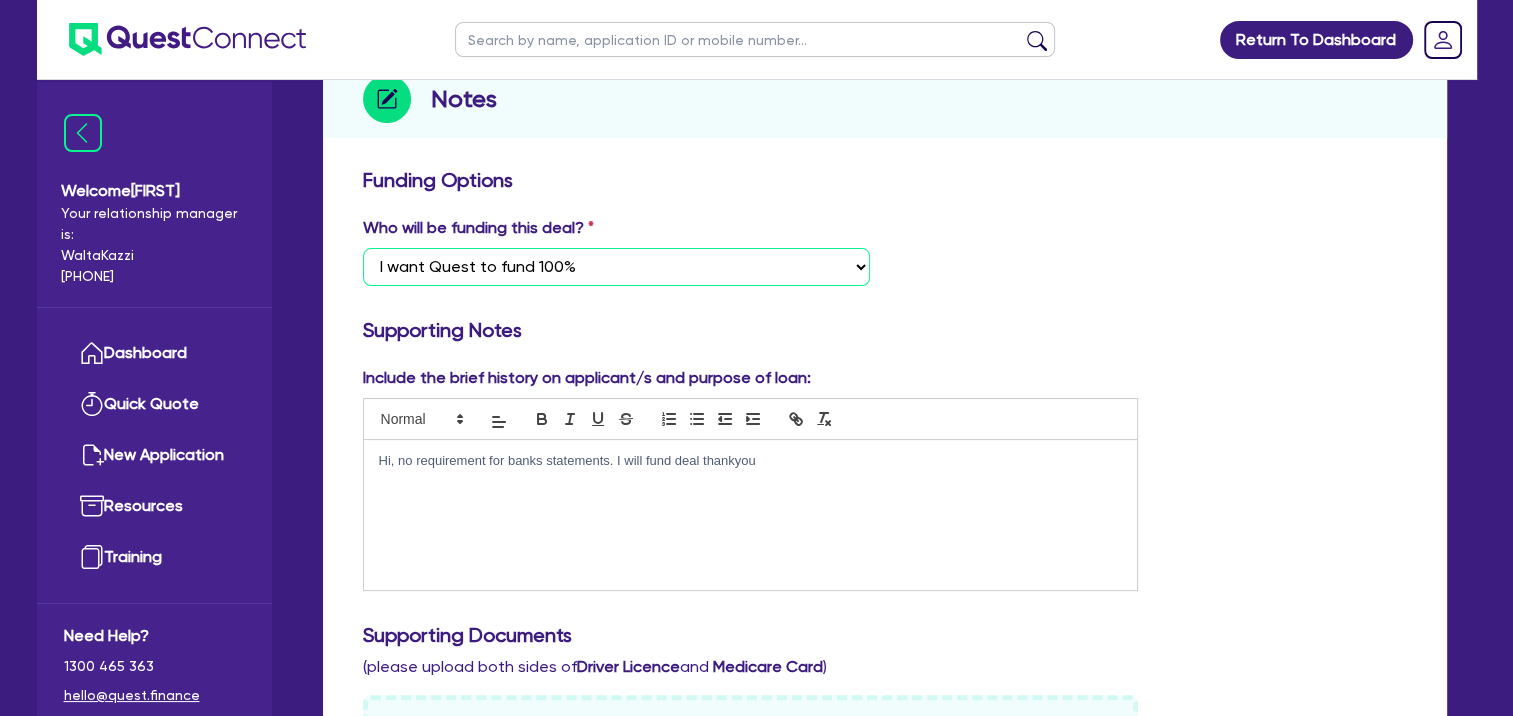 scroll, scrollTop: 300, scrollLeft: 0, axis: vertical 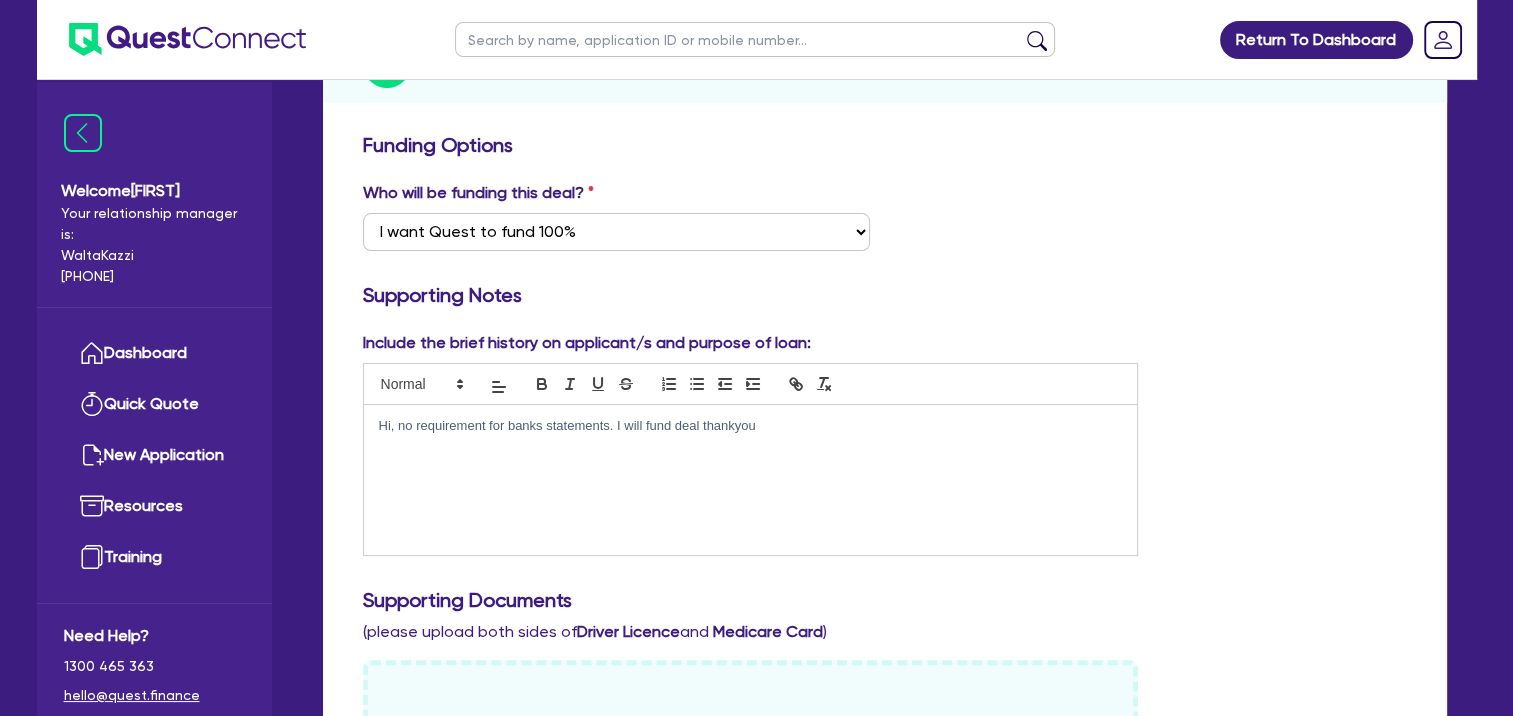 click on "Hi, no requirement for banks statements. I will fund deal thankyou" at bounding box center (751, 426) 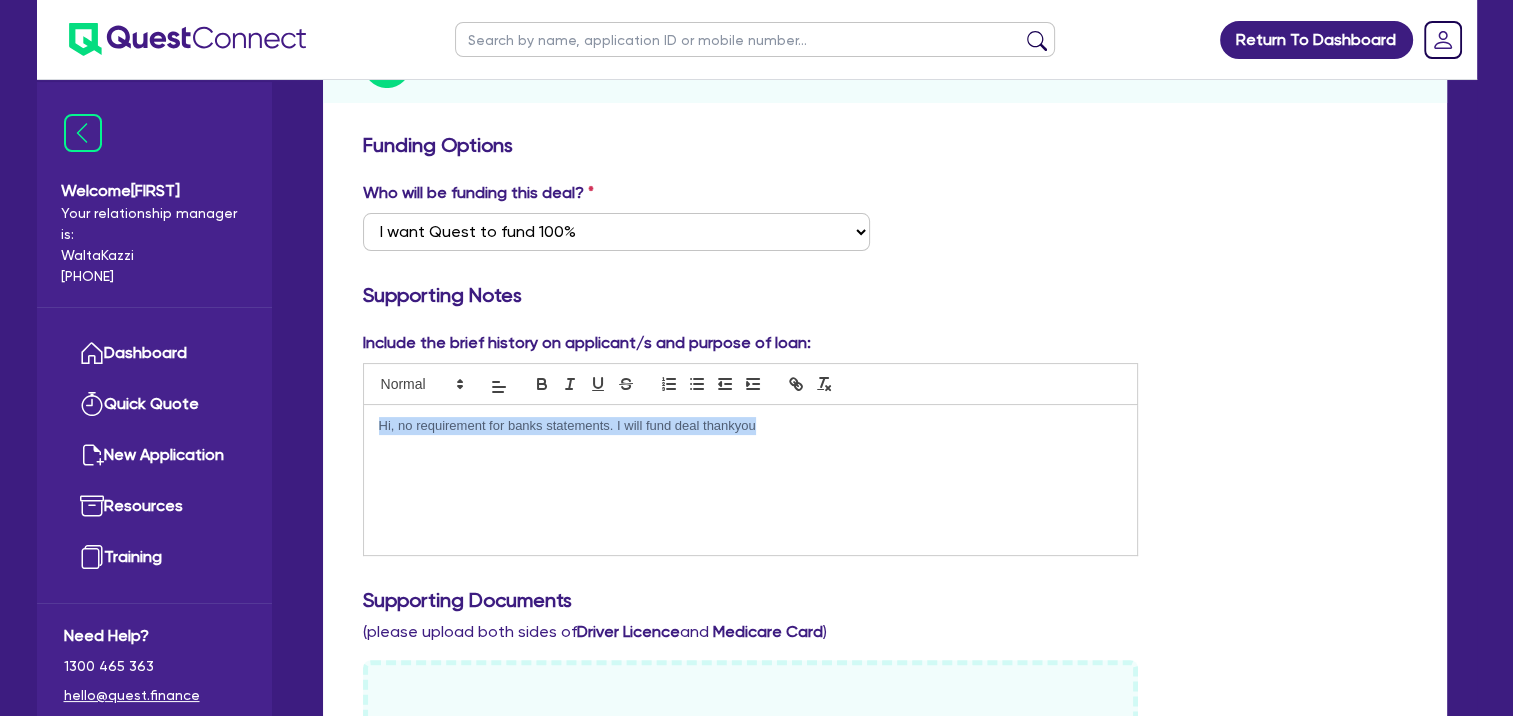 drag, startPoint x: 741, startPoint y: 420, endPoint x: 299, endPoint y: 430, distance: 442.1131 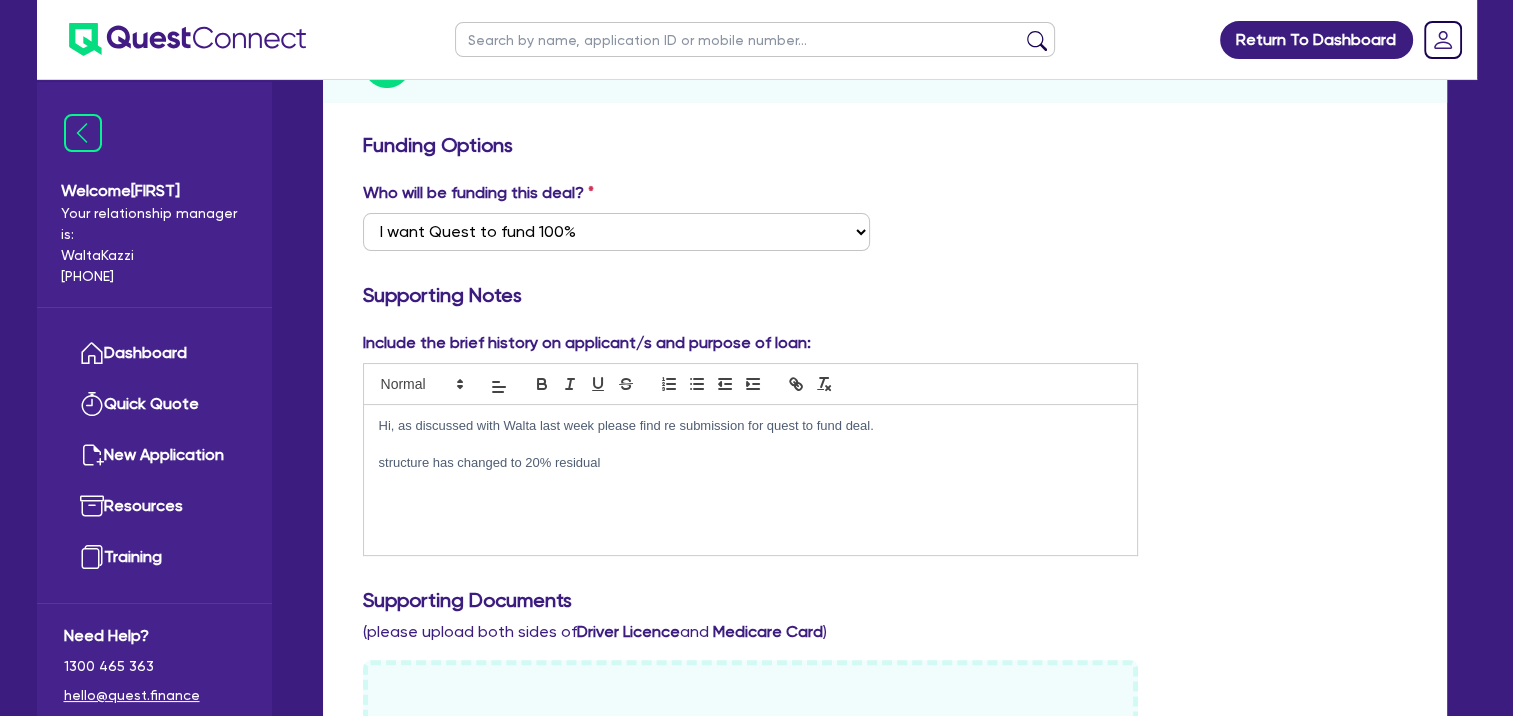 click on "structure has changed to 20% residual" at bounding box center (751, 463) 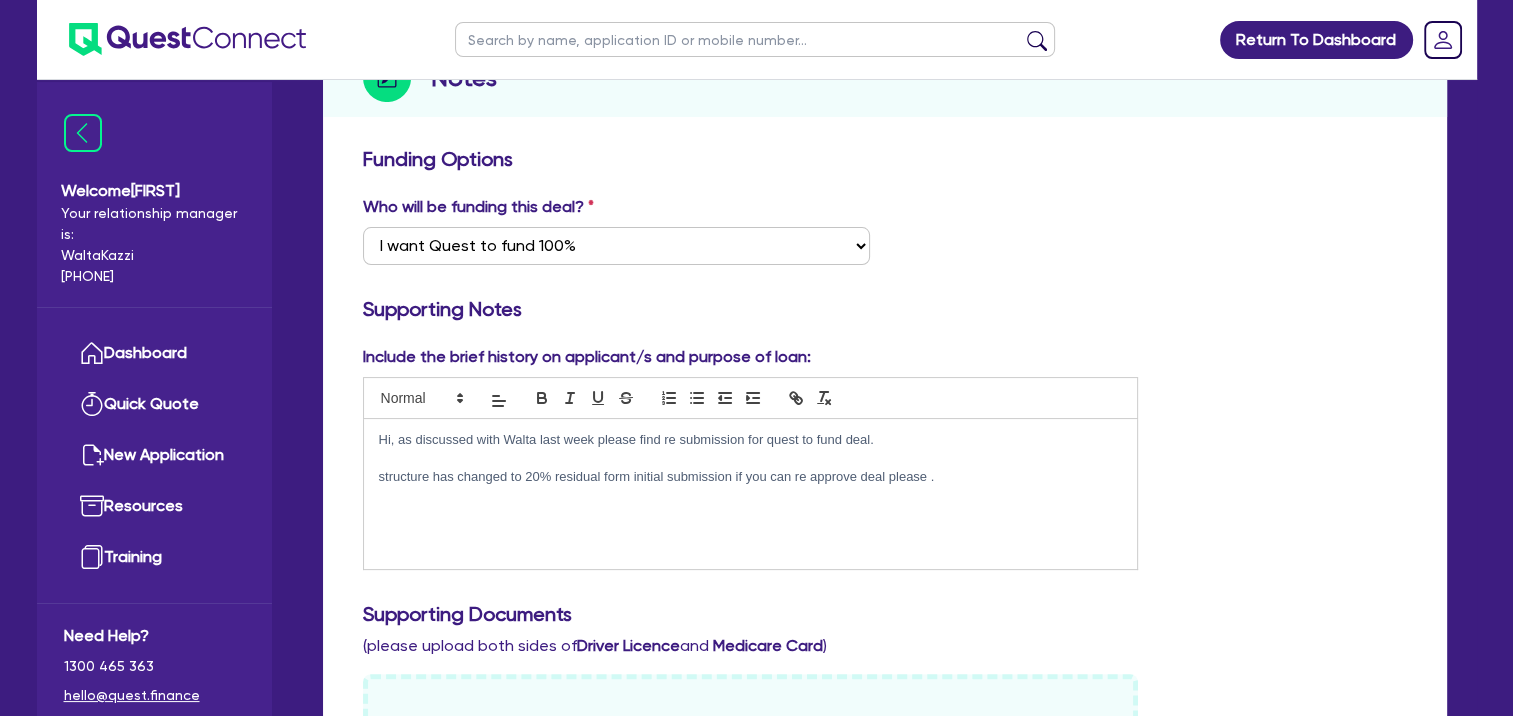 scroll, scrollTop: 300, scrollLeft: 0, axis: vertical 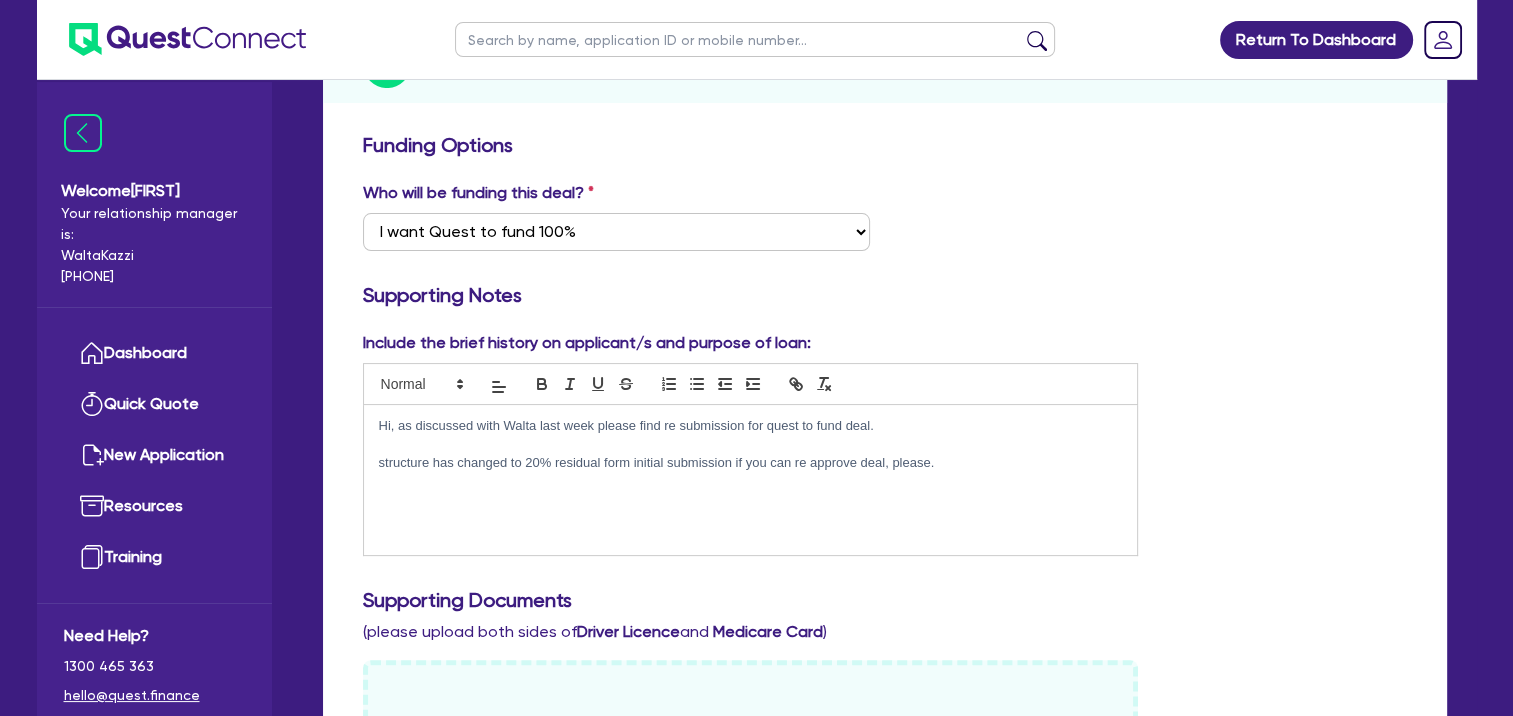 click on "structure has changed to 20% residual form initial submission if you can re approve deal, please." at bounding box center [751, 463] 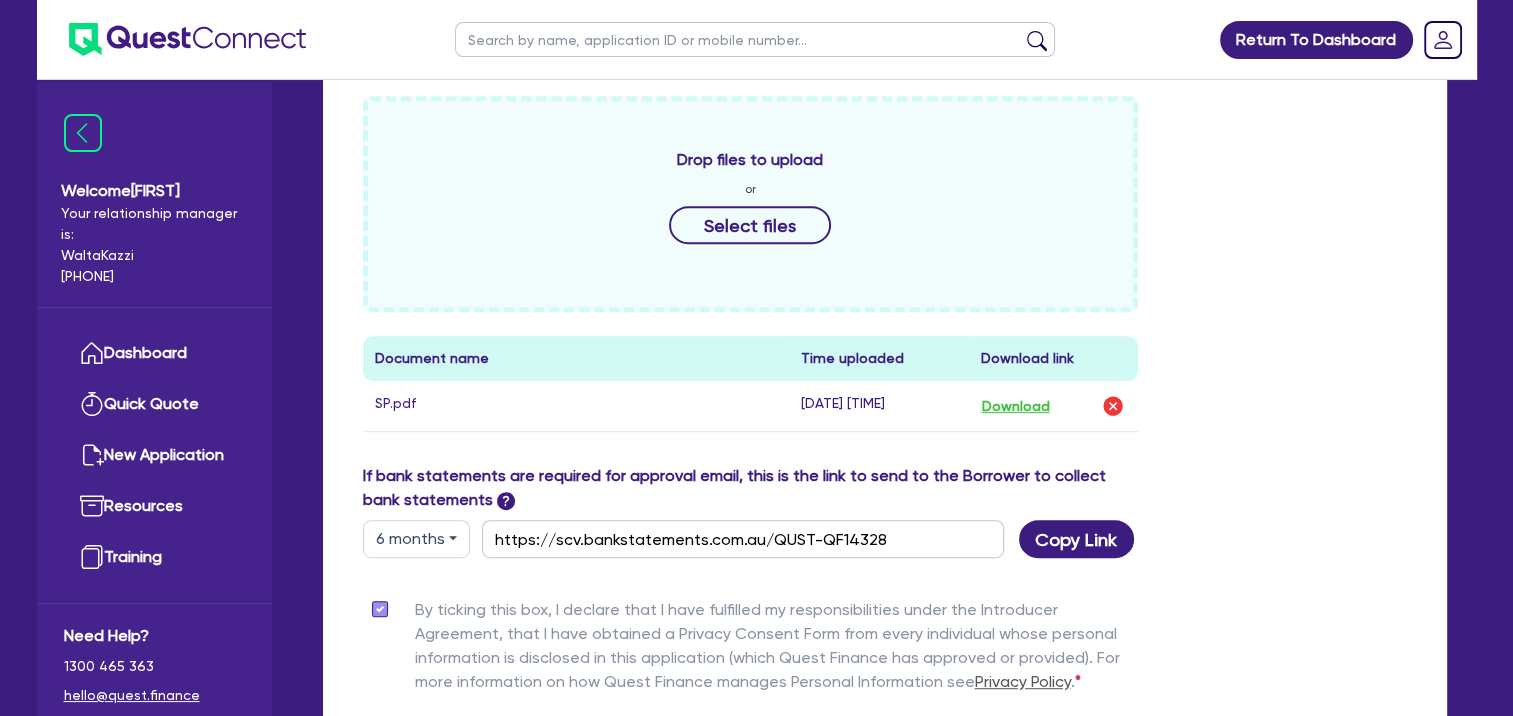 scroll, scrollTop: 1098, scrollLeft: 0, axis: vertical 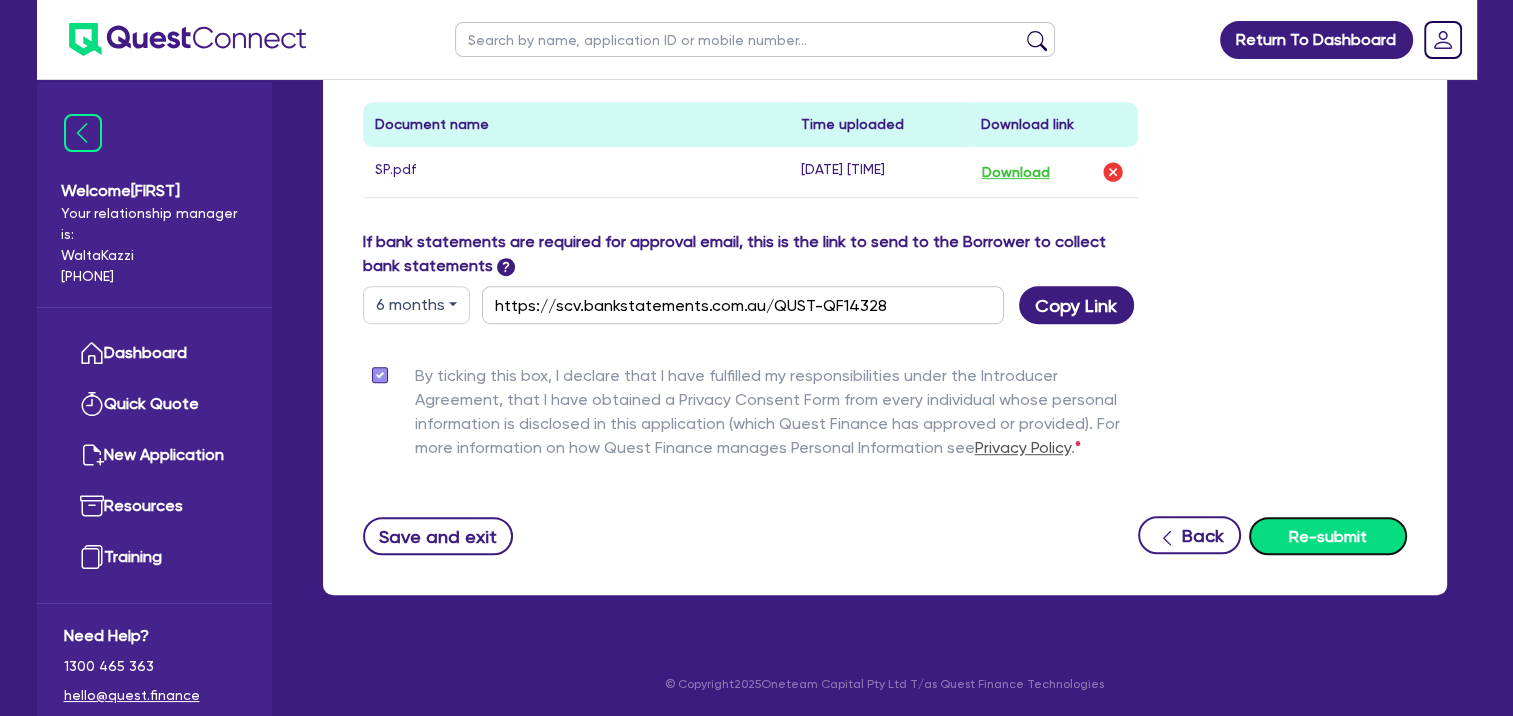 click on "Re-submit" at bounding box center [1328, 536] 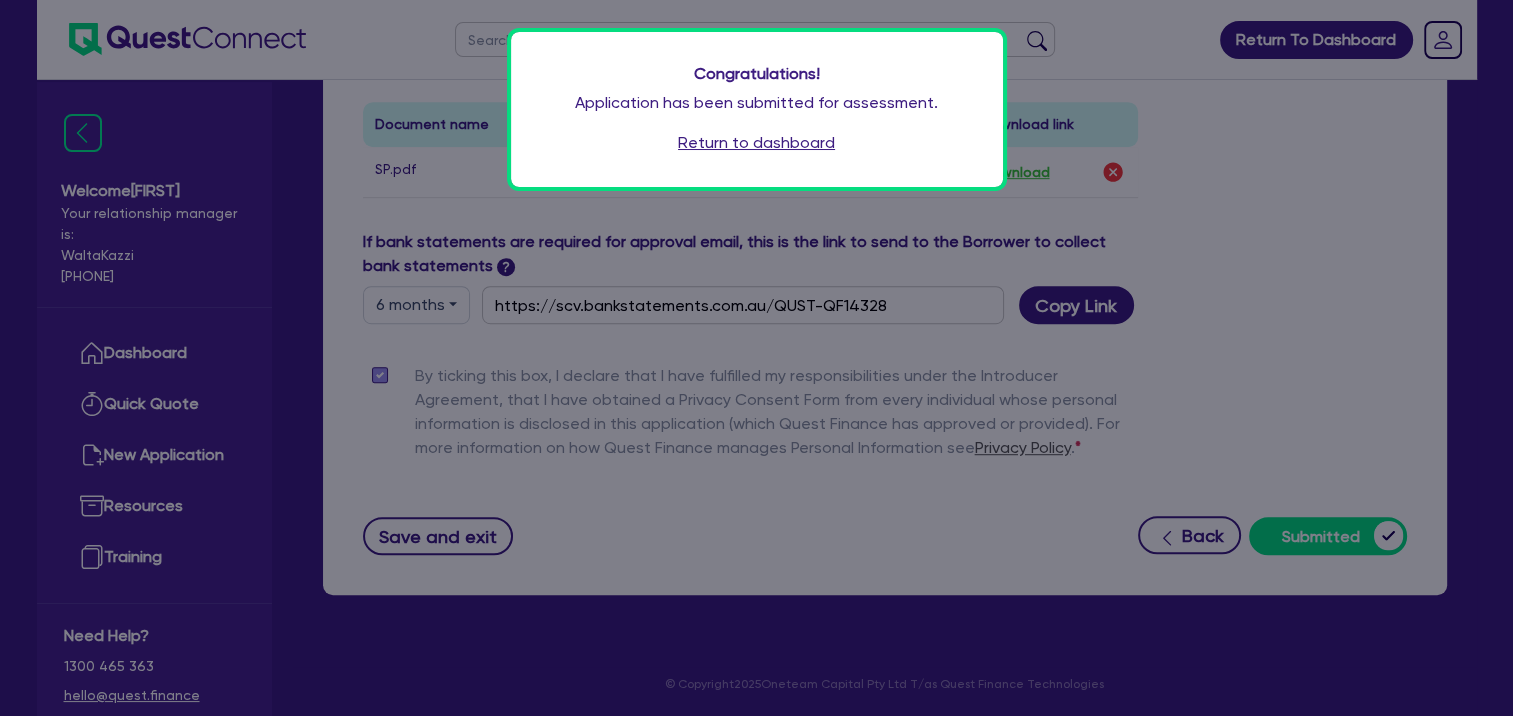 click on "Return to dashboard" at bounding box center (756, 143) 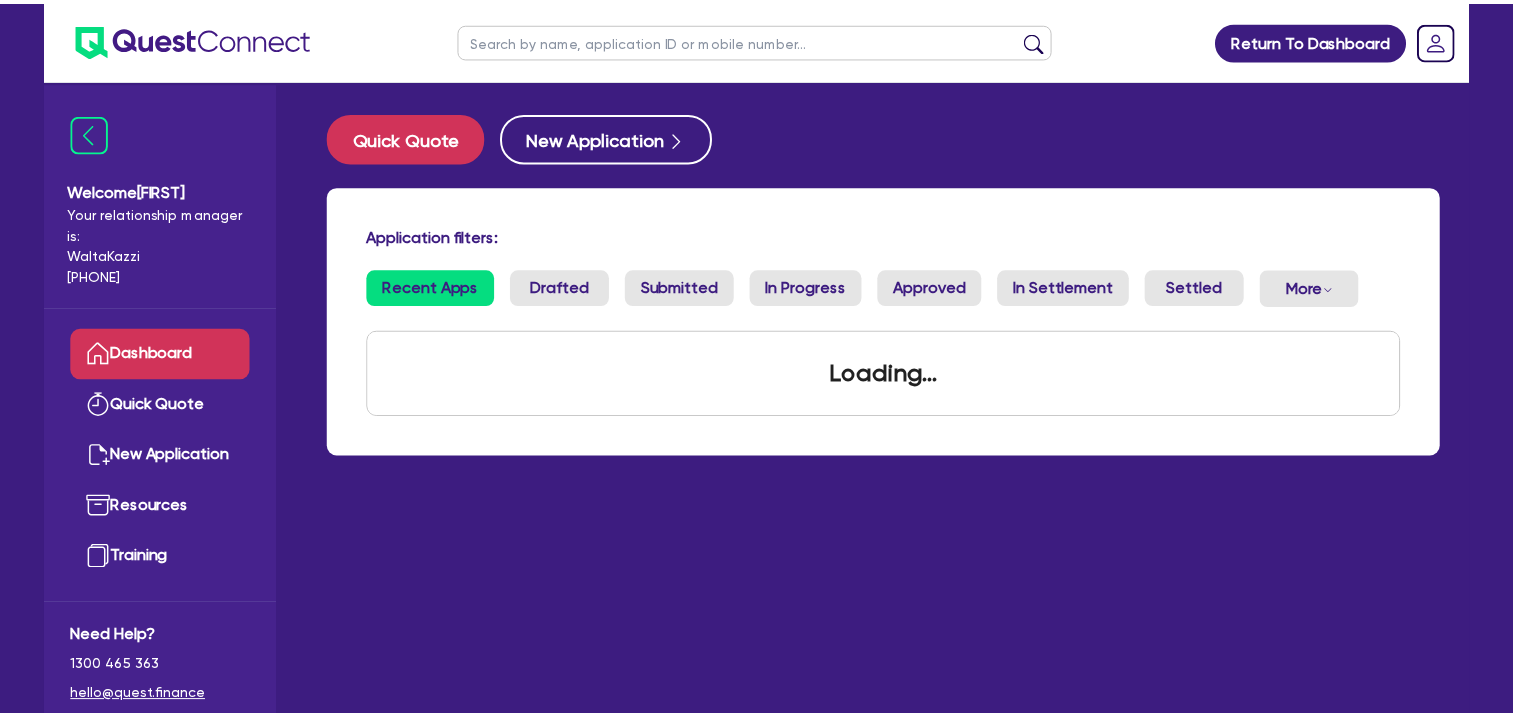 scroll, scrollTop: 0, scrollLeft: 0, axis: both 